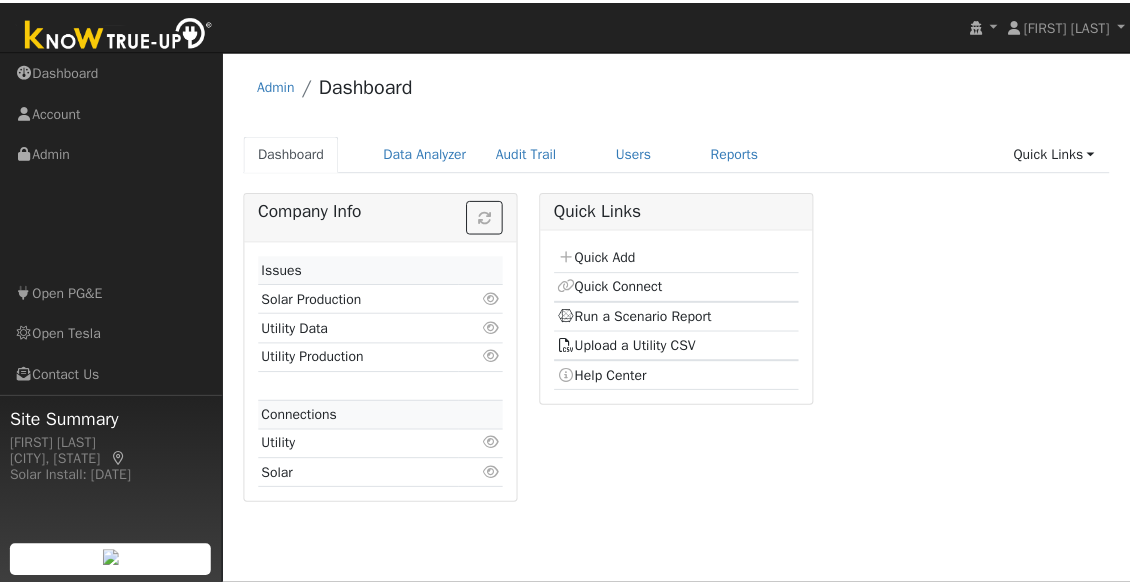 scroll, scrollTop: 0, scrollLeft: 0, axis: both 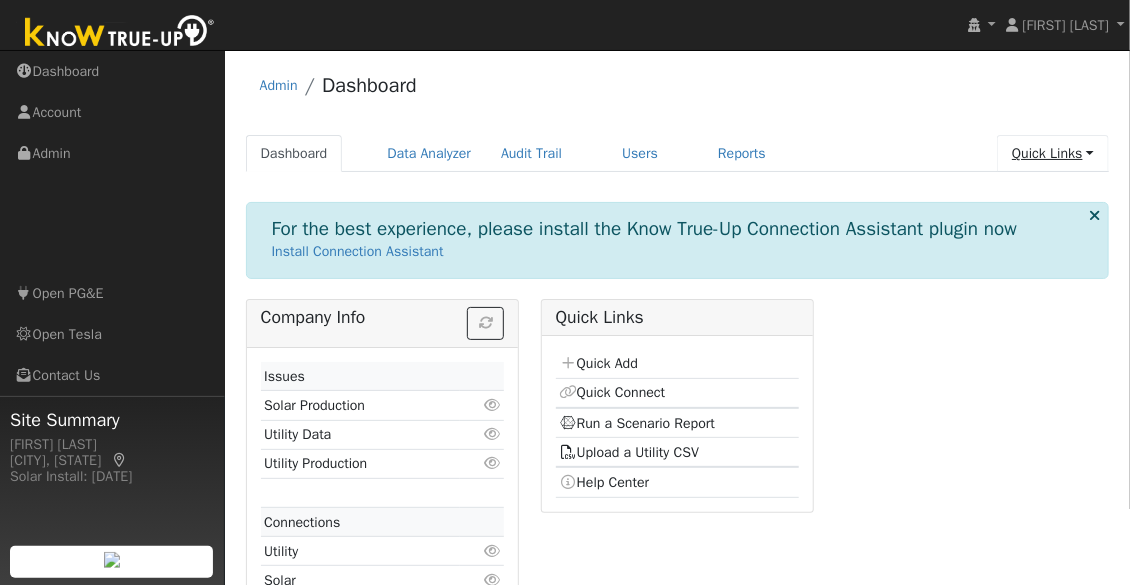 click on "Quick Links" at bounding box center (1053, 153) 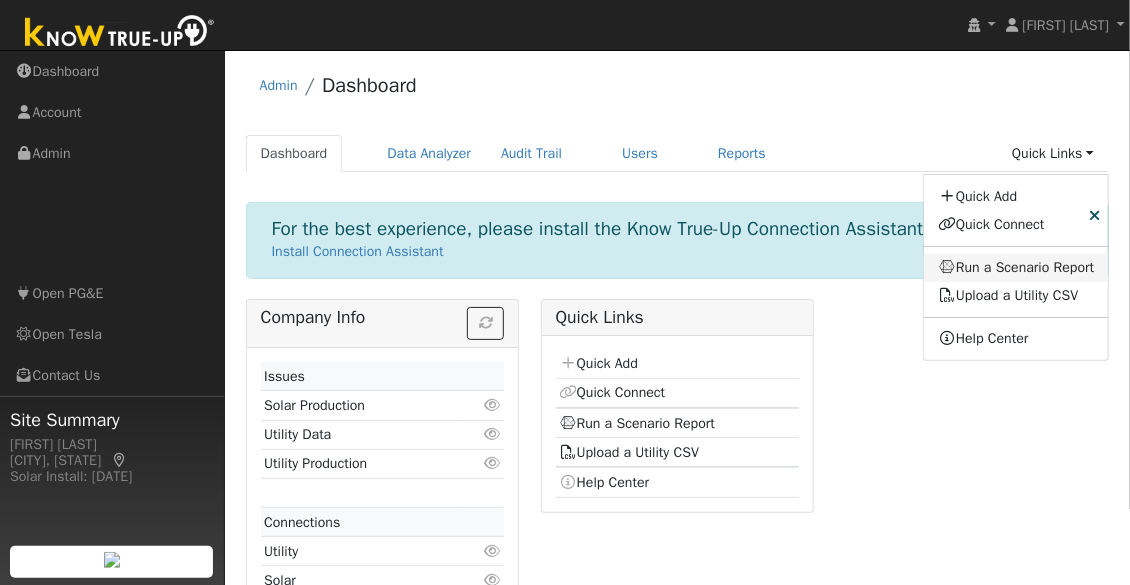 click on "Run a Scenario Report" at bounding box center (1016, 268) 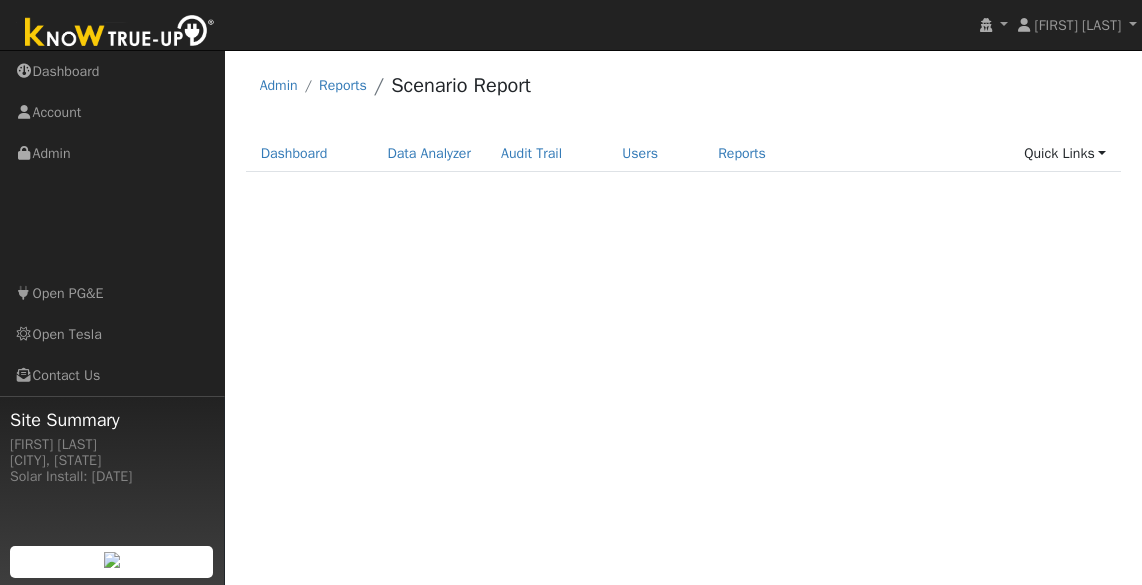 scroll, scrollTop: 0, scrollLeft: 0, axis: both 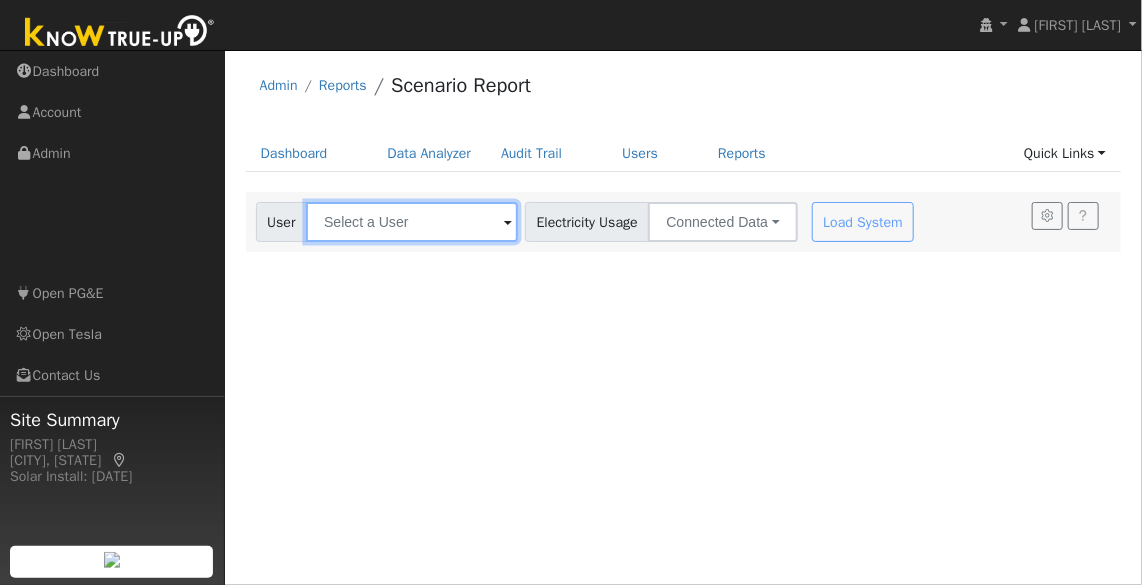 click at bounding box center [412, 222] 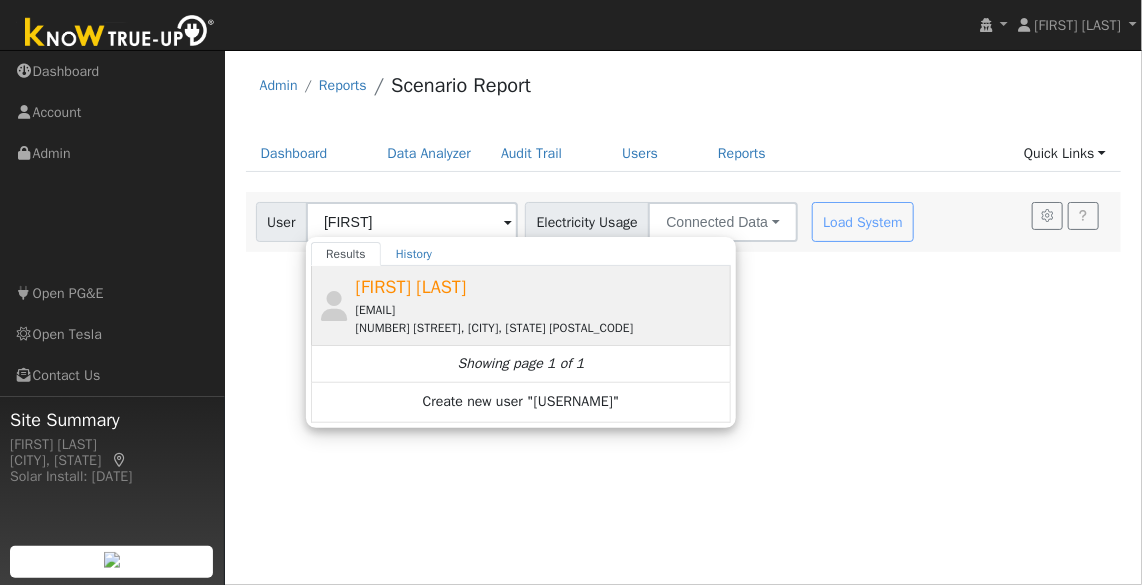 click on "[NUMBER] [STREET], [CITY], [STATE] [POSTAL_CODE]" at bounding box center (541, 328) 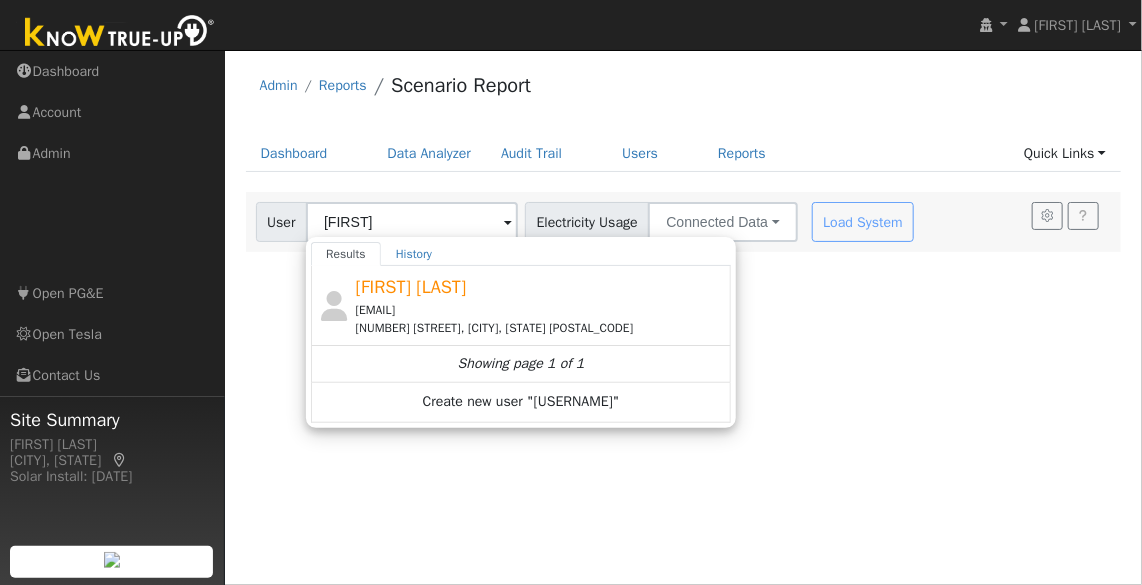type on "[FIRST] [LAST]" 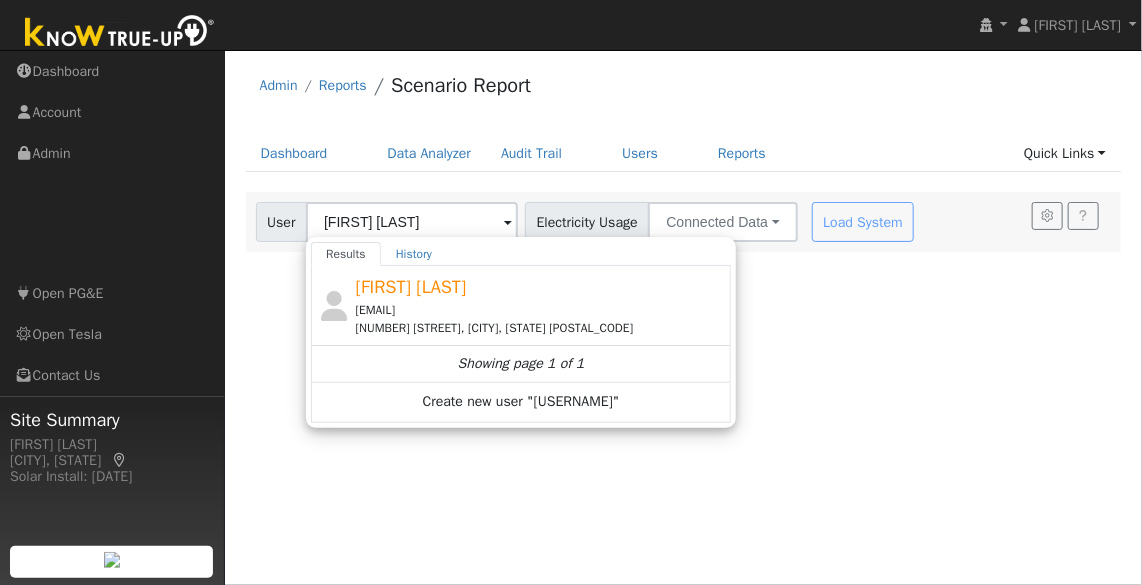 click 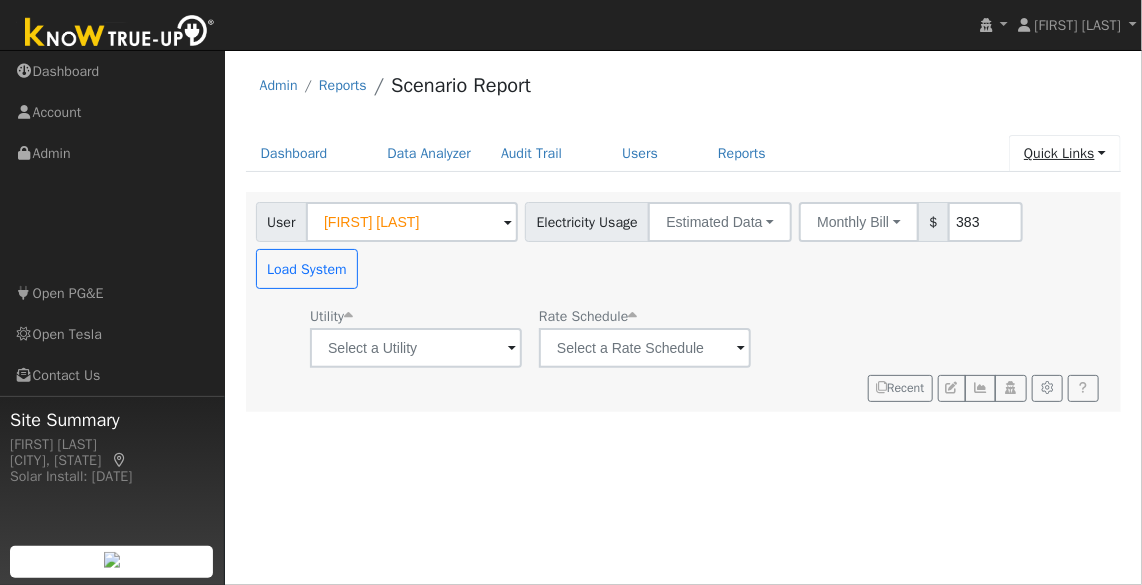 click on "Quick Links" at bounding box center [1065, 153] 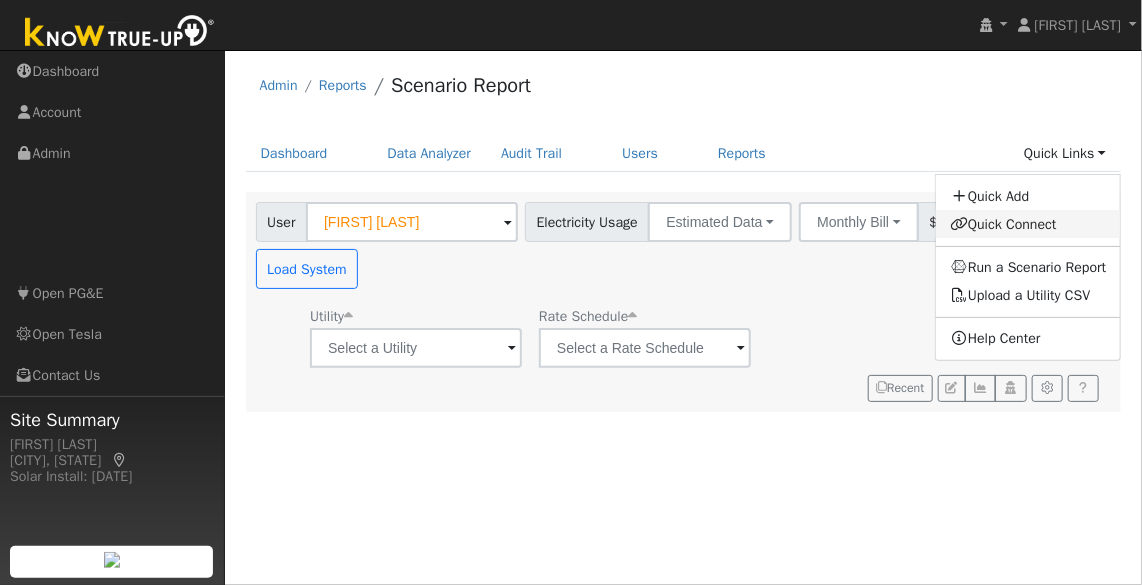 click on "Quick Connect" at bounding box center [1028, 224] 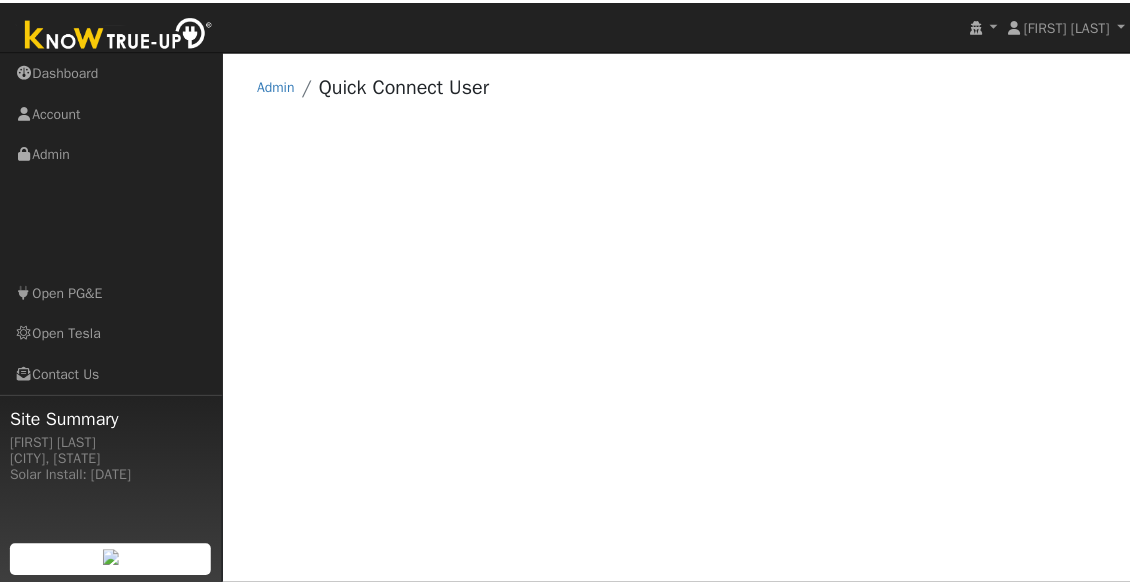 scroll, scrollTop: 0, scrollLeft: 0, axis: both 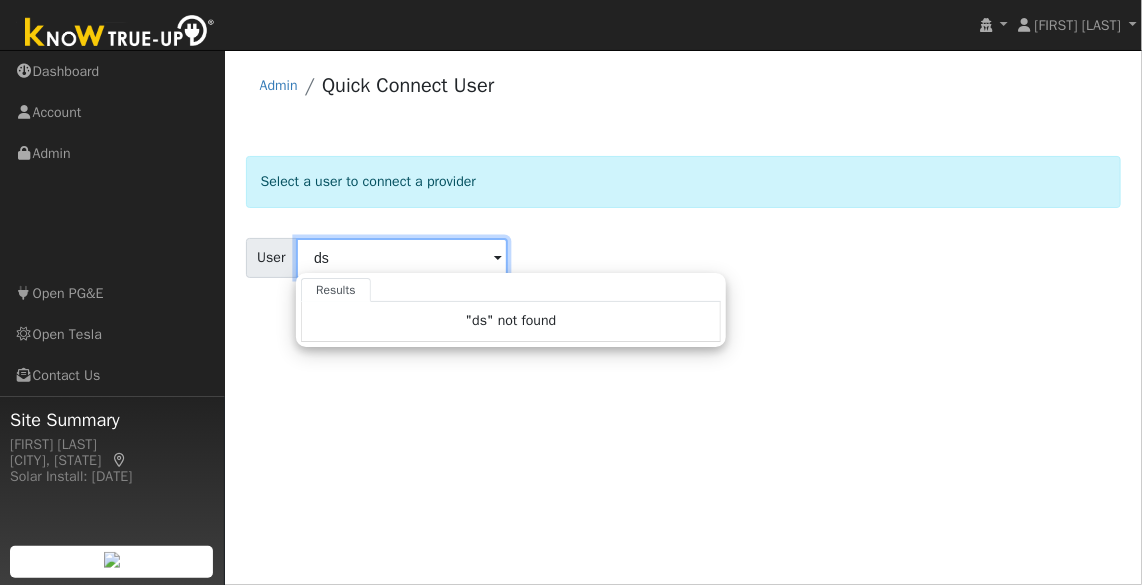 type on "d" 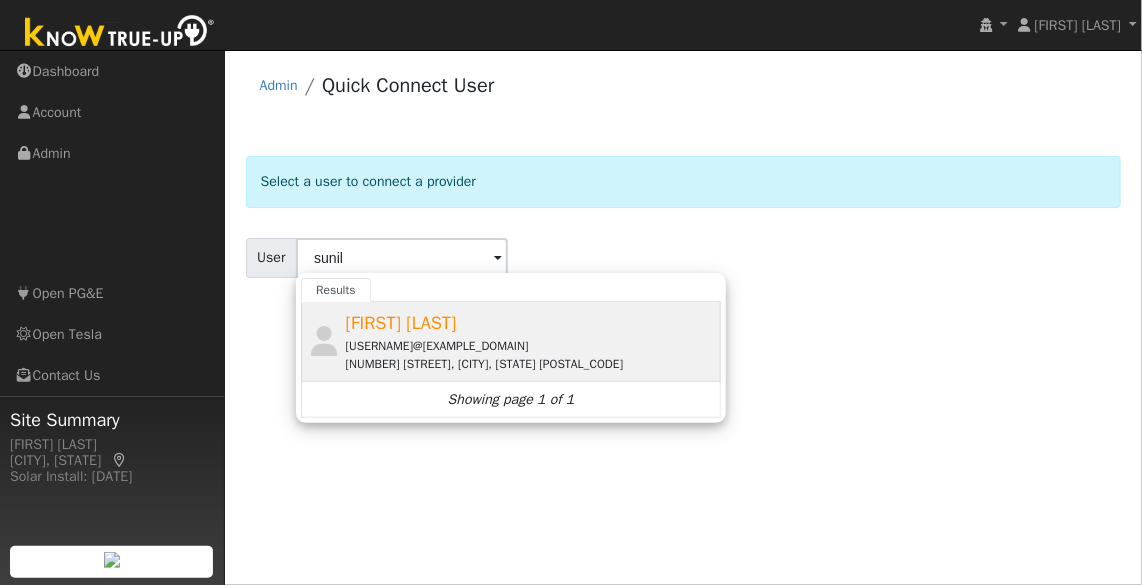 click on "[FIRST] [LAST] [USERNAME]@[EXAMPLE_DOMAIN] [NUMBER] [STREET], [CITY], [STATE] [POSTAL_CODE]" at bounding box center (531, 341) 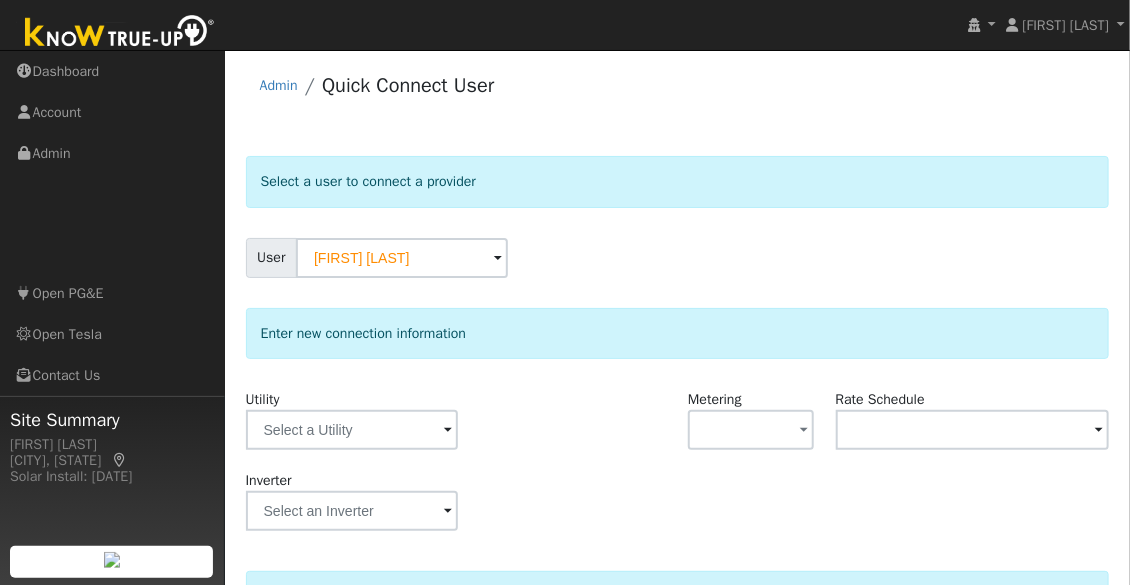 click at bounding box center (448, 431) 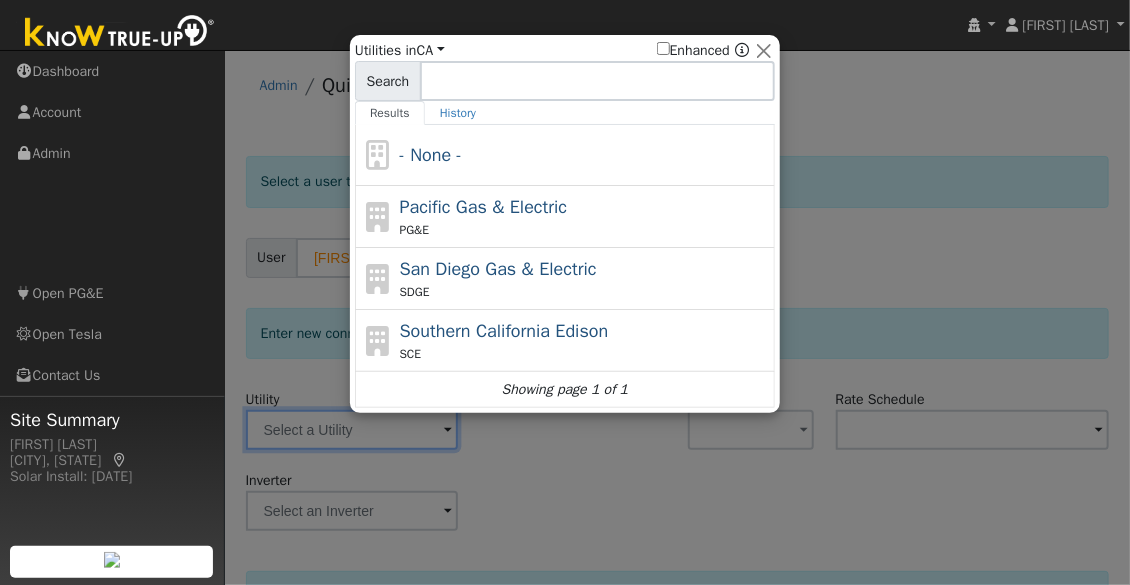 click on "PG&E" at bounding box center [585, 230] 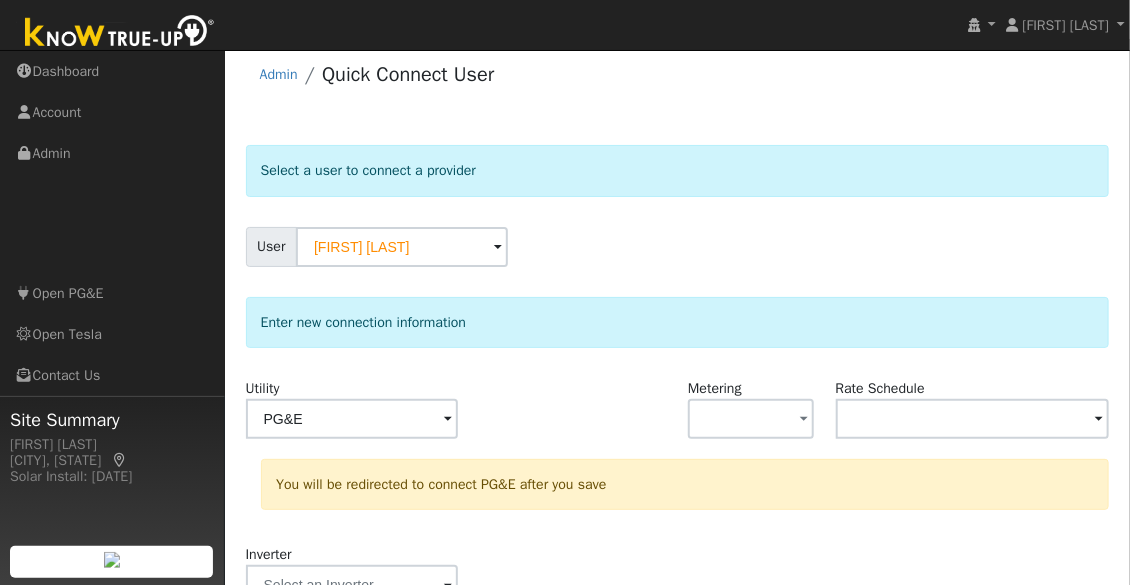 scroll, scrollTop: 29, scrollLeft: 0, axis: vertical 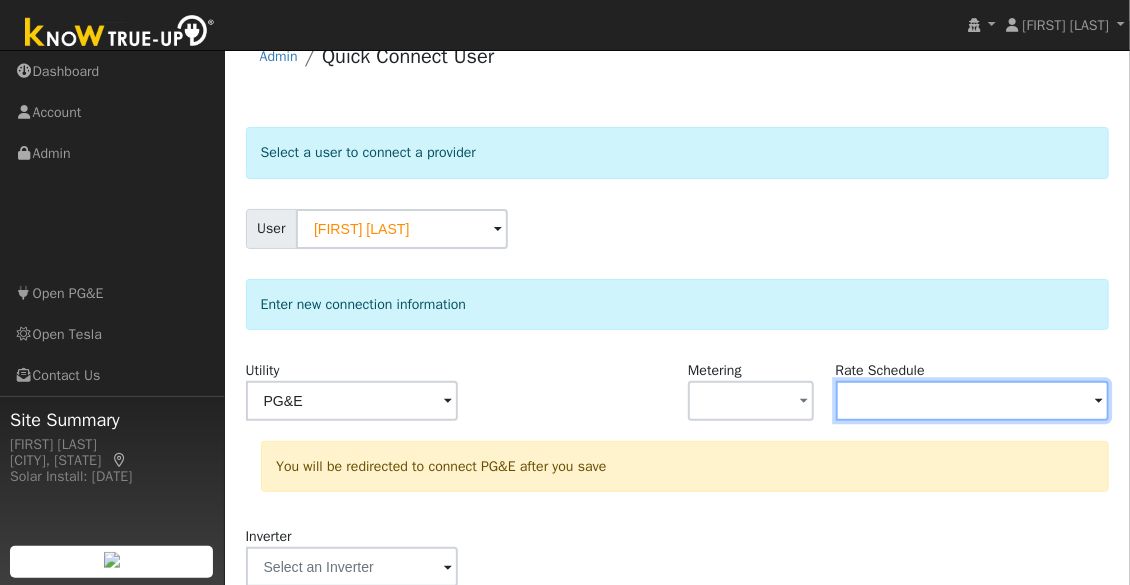 click at bounding box center [352, 401] 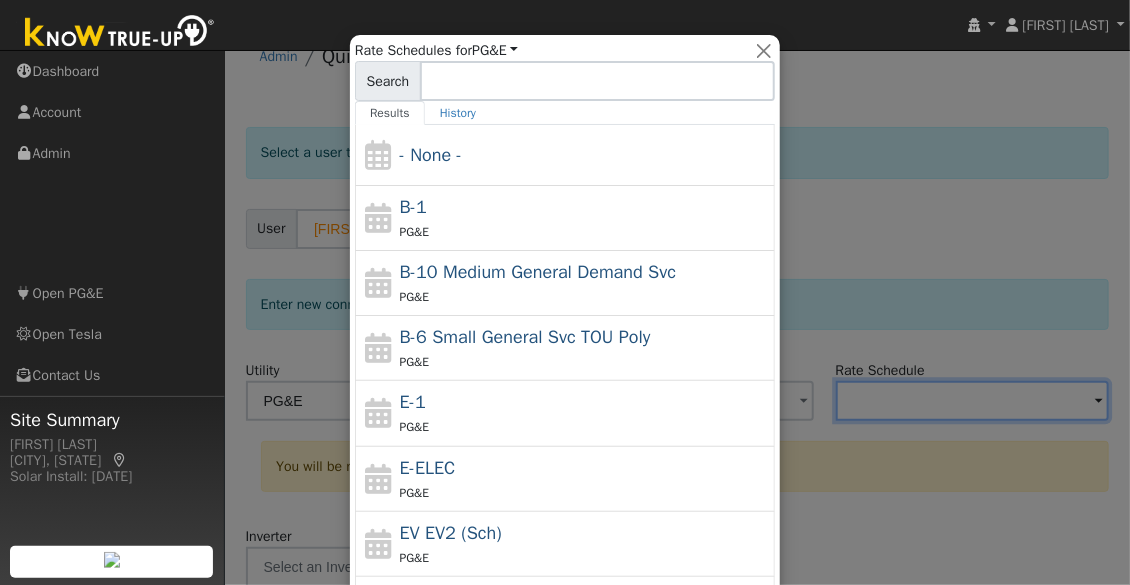 click on "PG&E" at bounding box center (585, 492) 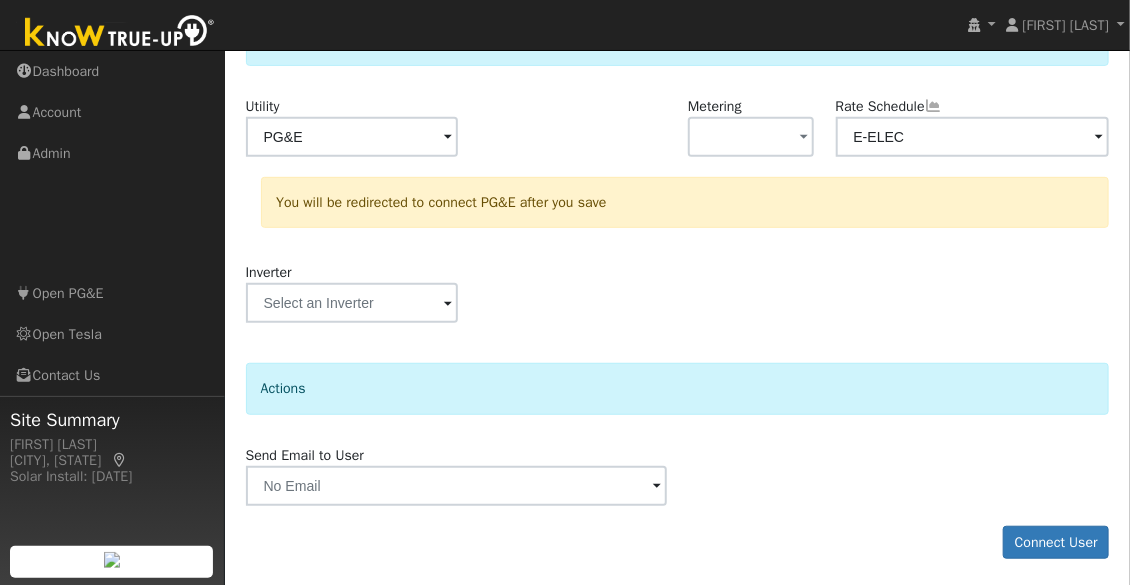 scroll, scrollTop: 294, scrollLeft: 0, axis: vertical 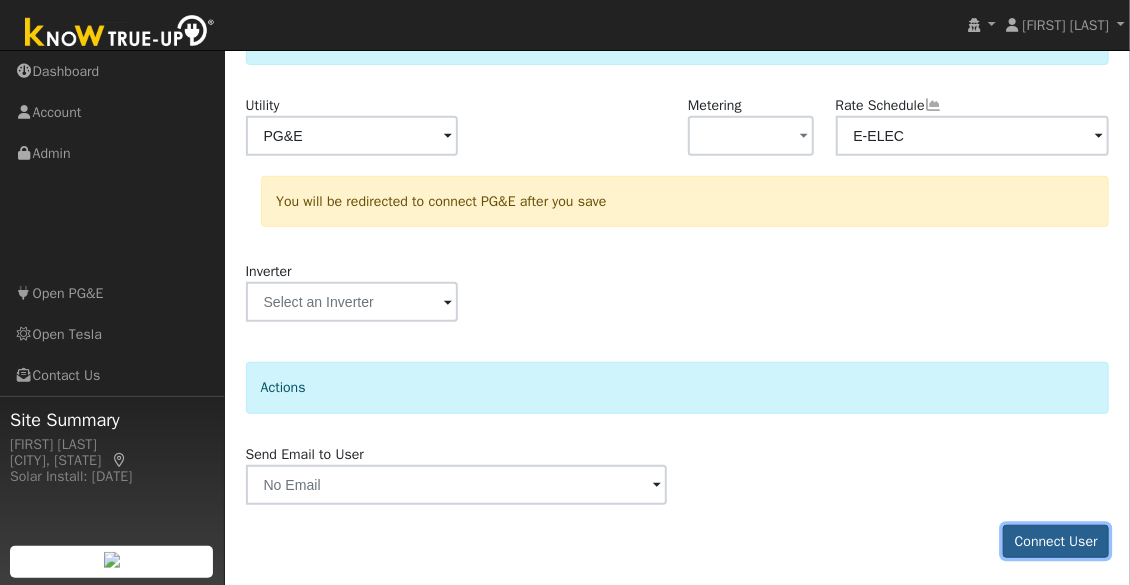 click on "Connect User" at bounding box center [1056, 542] 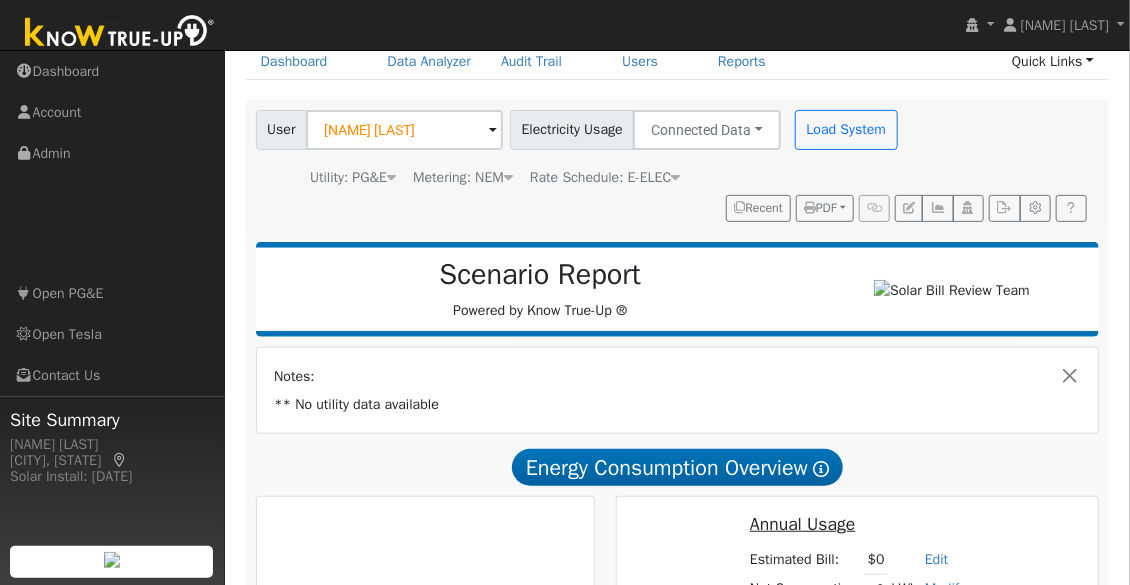 scroll, scrollTop: 0, scrollLeft: 0, axis: both 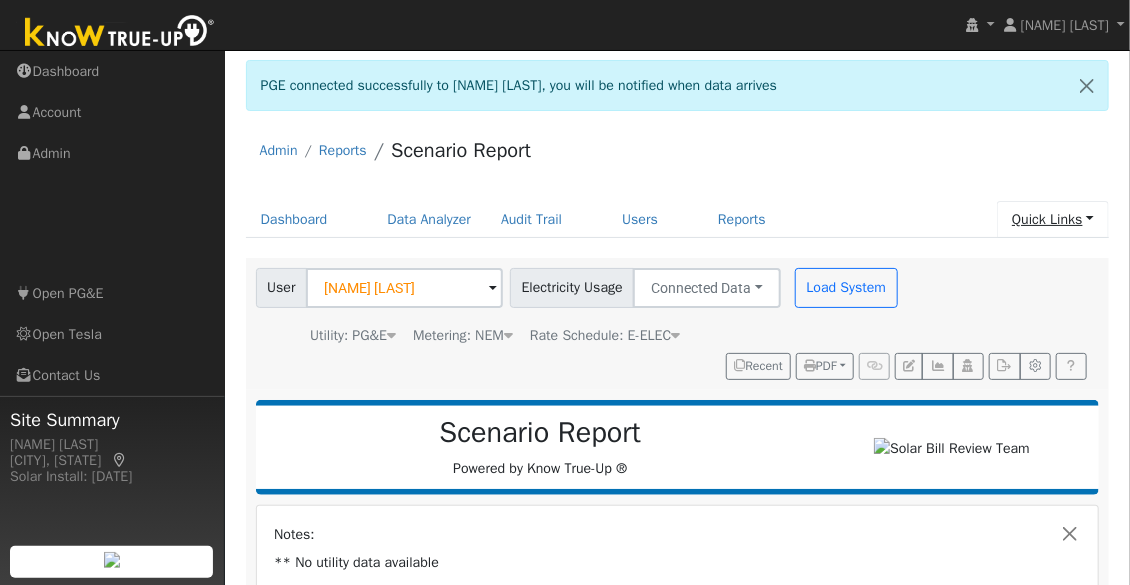 click on "Quick Links" at bounding box center [1053, 219] 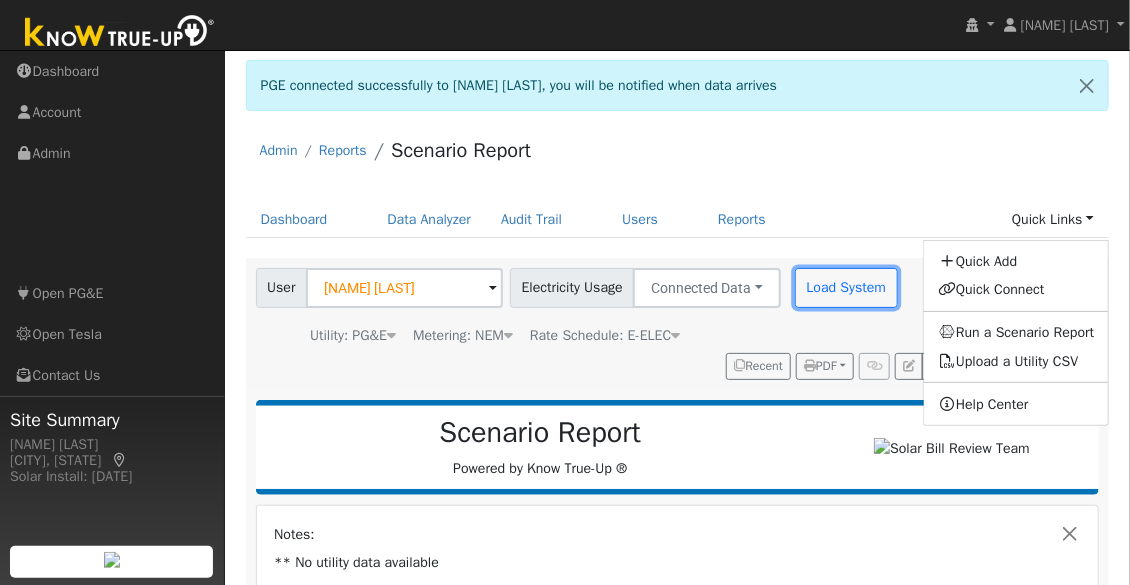 click on "Load System" at bounding box center [846, 288] 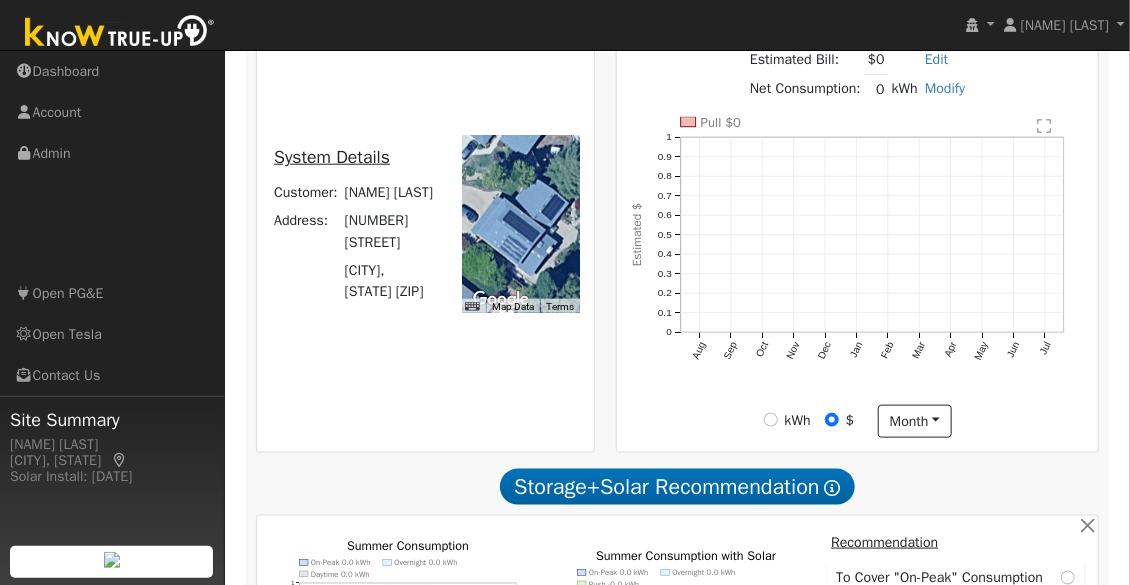 scroll, scrollTop: 0, scrollLeft: 0, axis: both 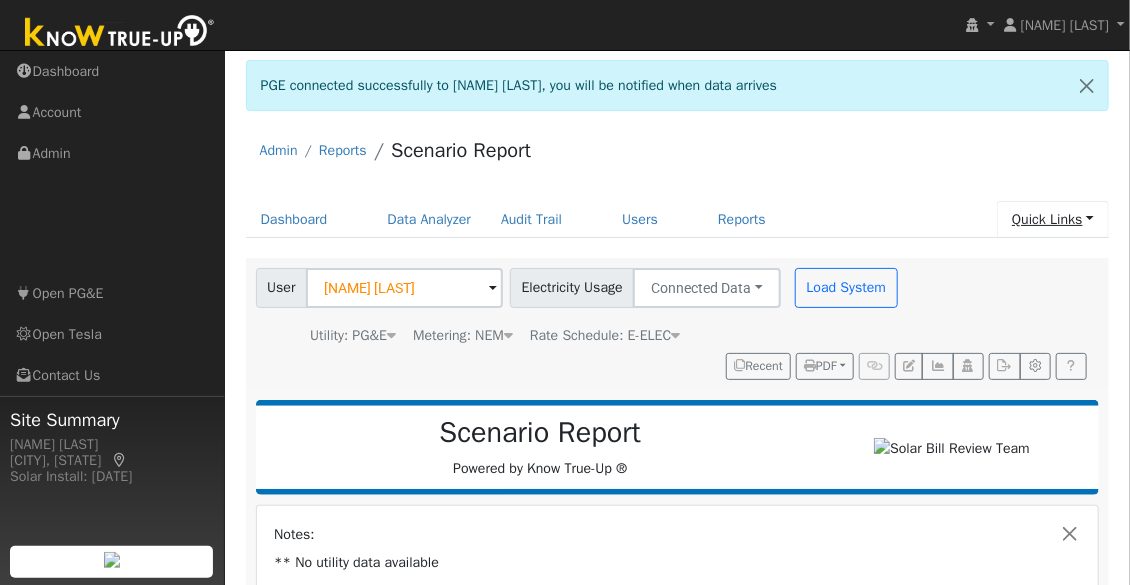 click on "Quick Links" at bounding box center [1053, 219] 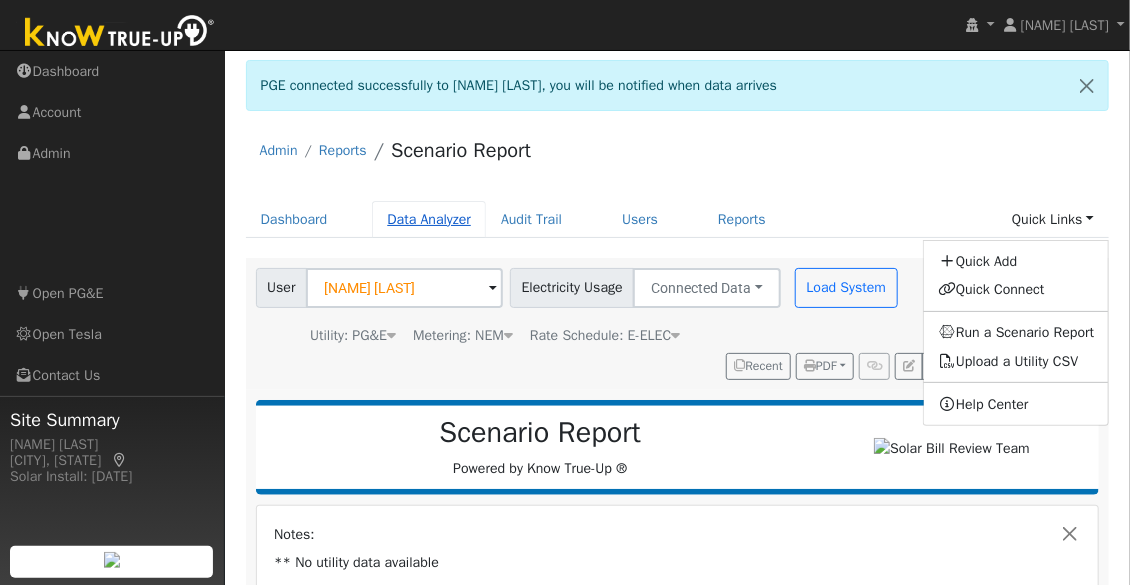 click on "Data Analyzer" at bounding box center [429, 219] 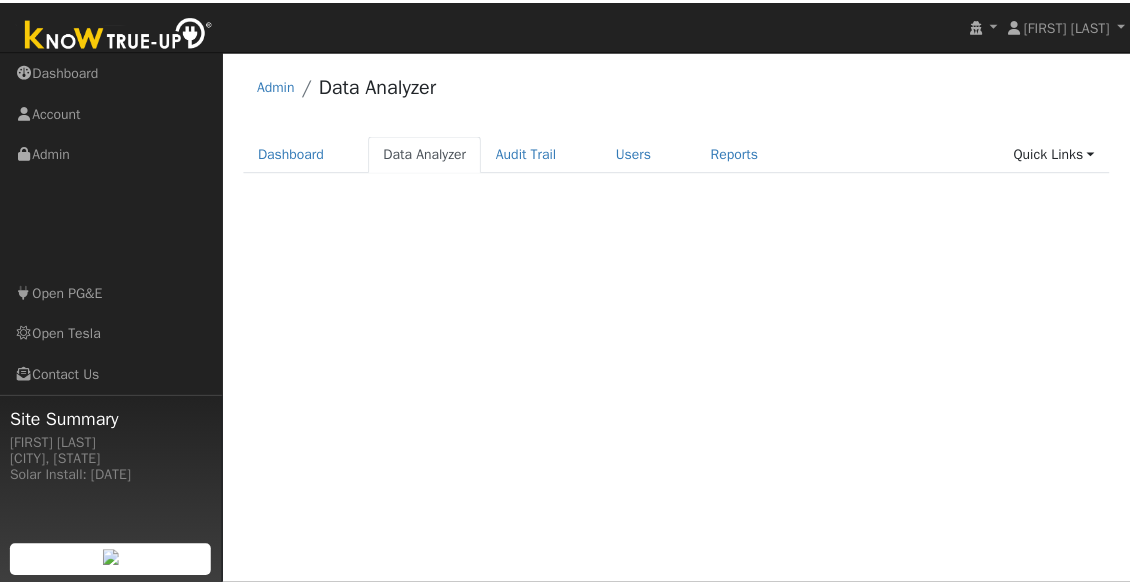 scroll, scrollTop: 0, scrollLeft: 0, axis: both 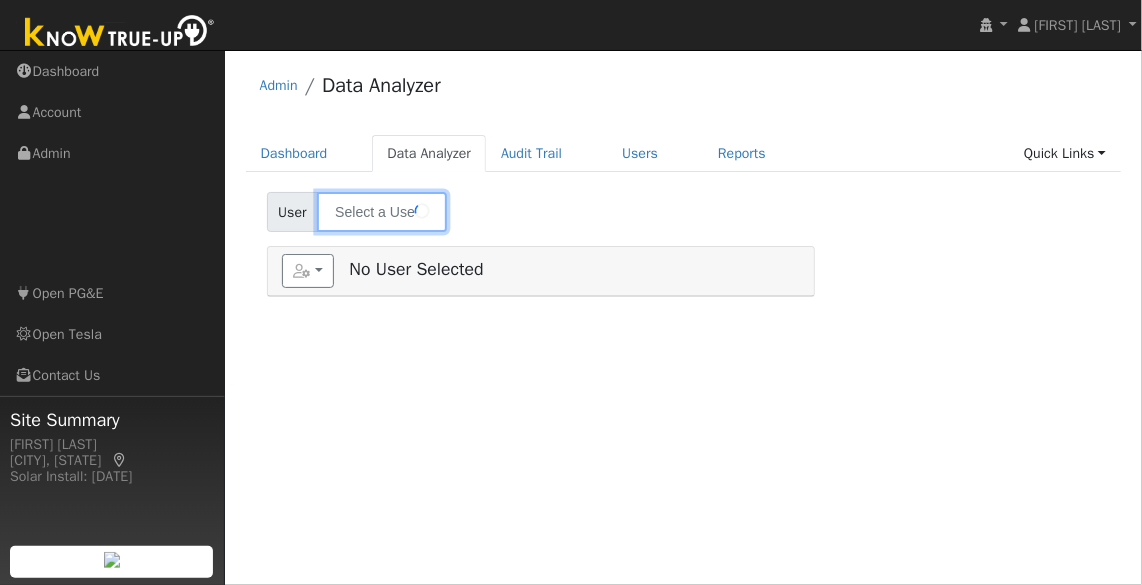 type on "[FIRST] [LAST]" 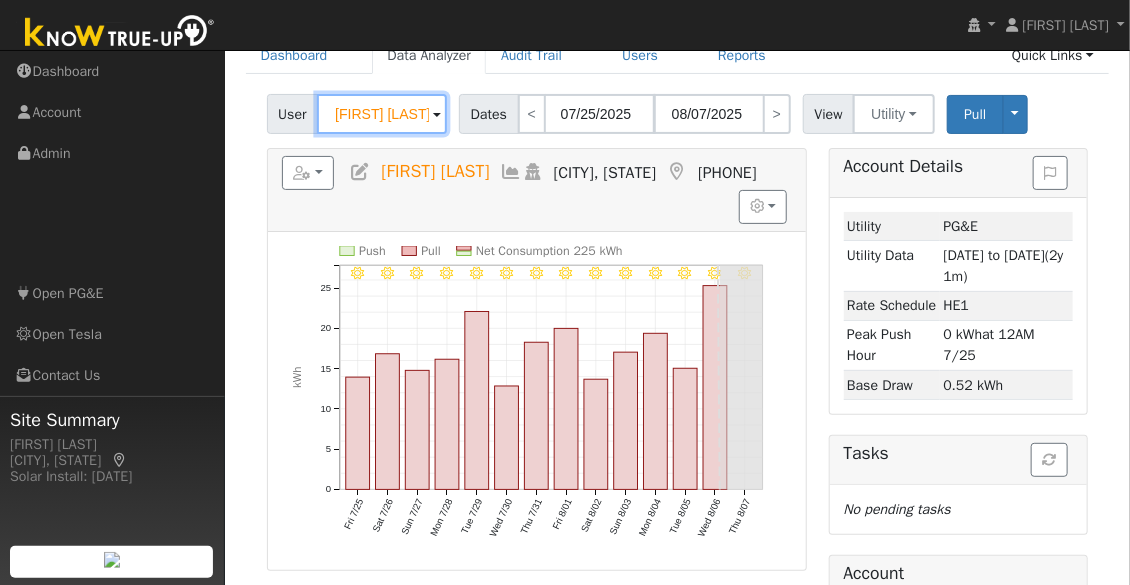 scroll, scrollTop: 88, scrollLeft: 0, axis: vertical 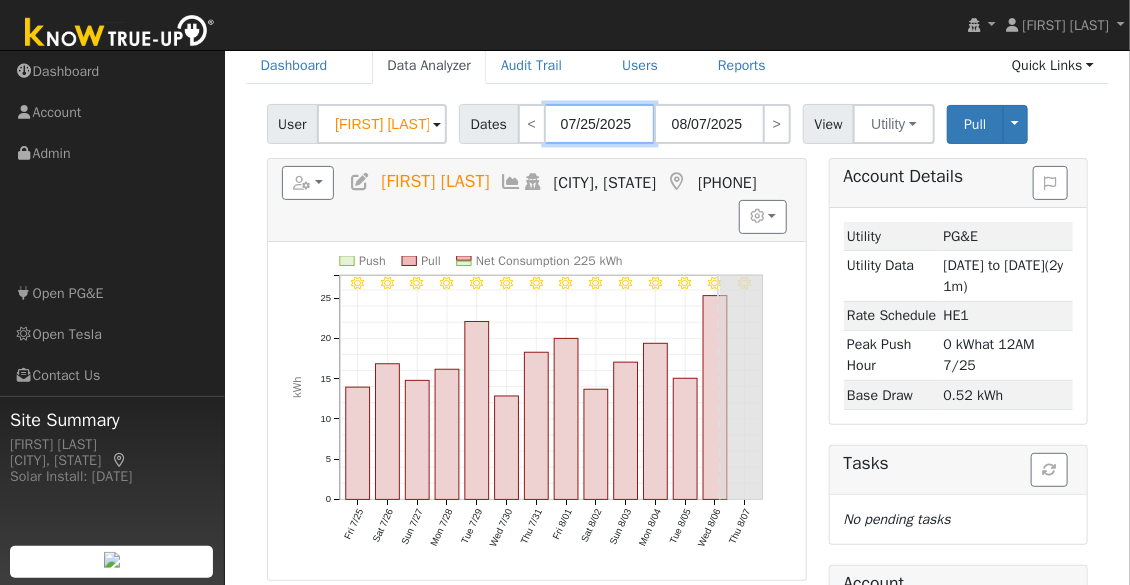 click on "07/25/2025" at bounding box center (600, 124) 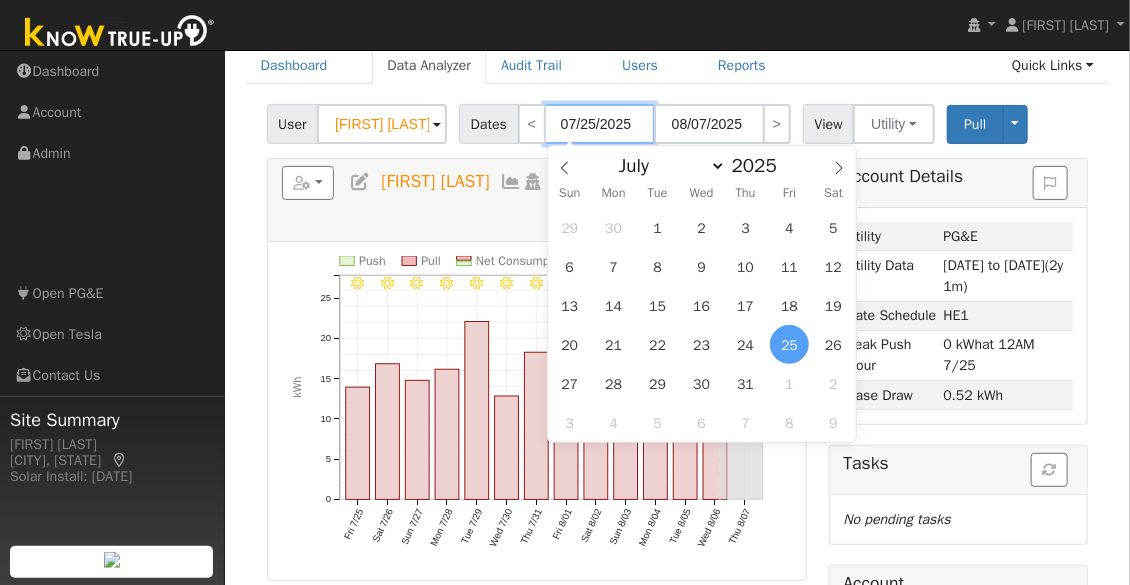 click on "07/25/2025" at bounding box center [600, 124] 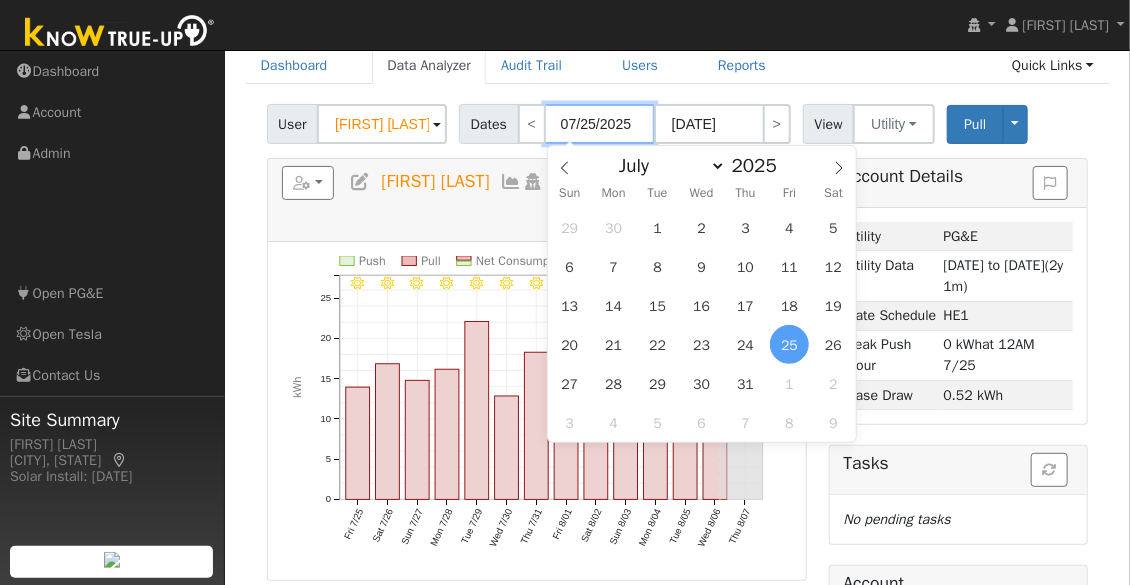 type on "07/25/202" 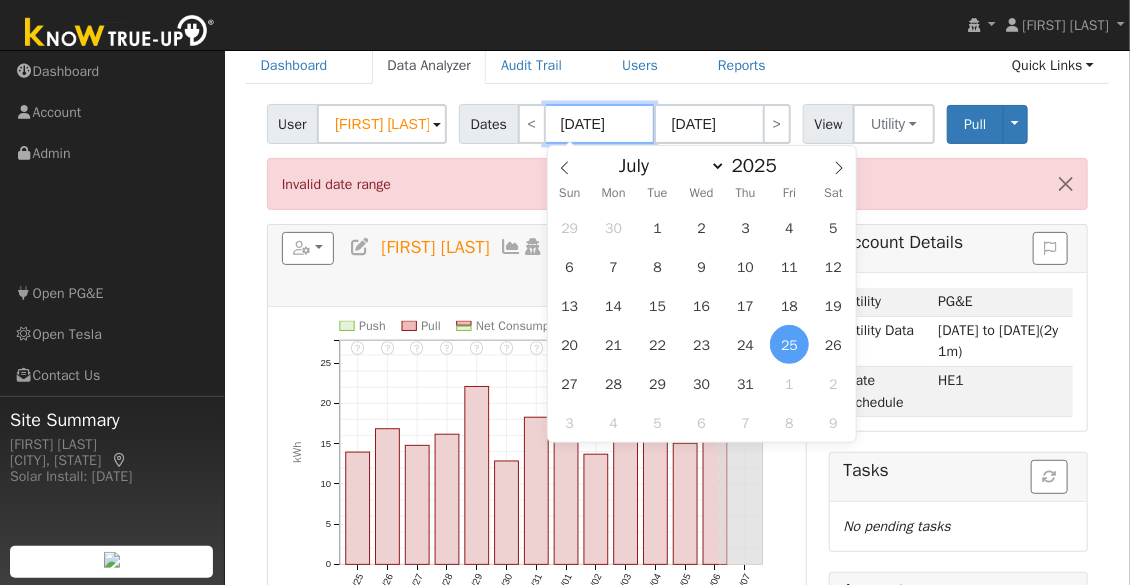 type on "08/07/2024" 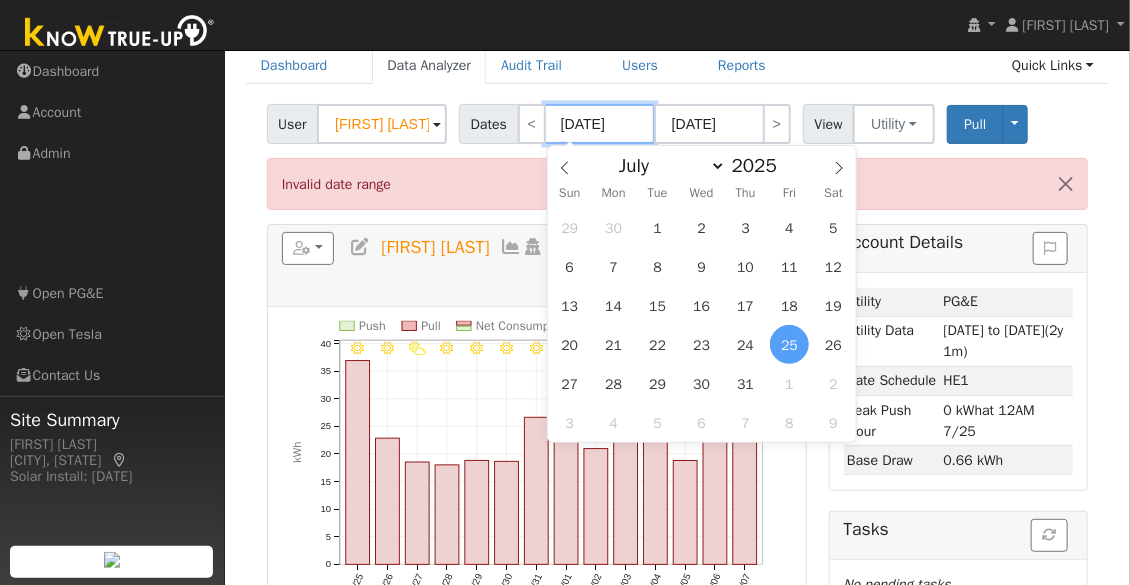 click on "07/25/2024" at bounding box center (600, 124) 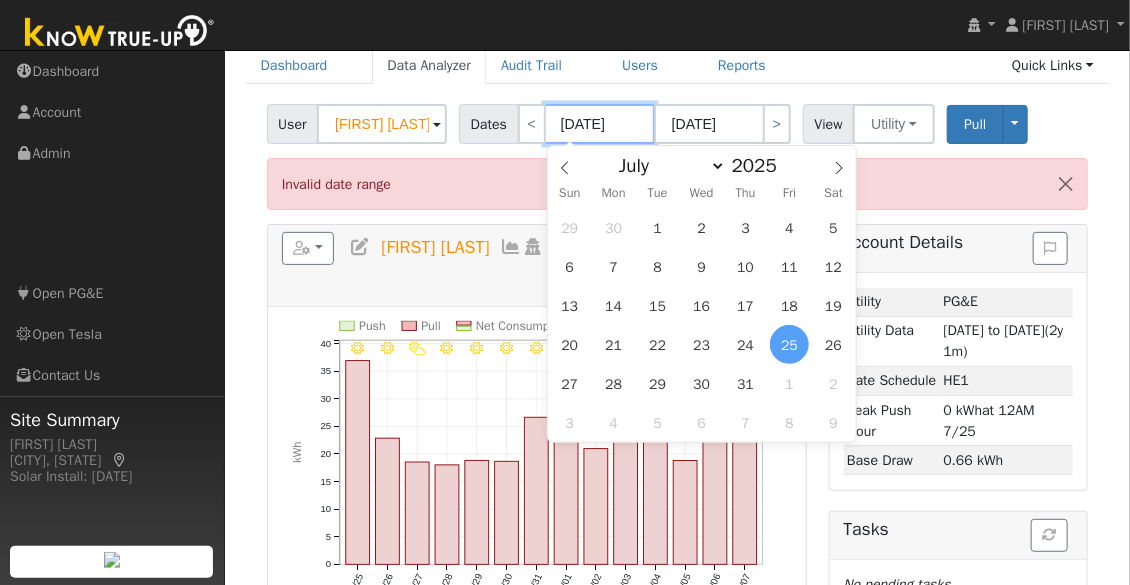 type on "07/15/2024" 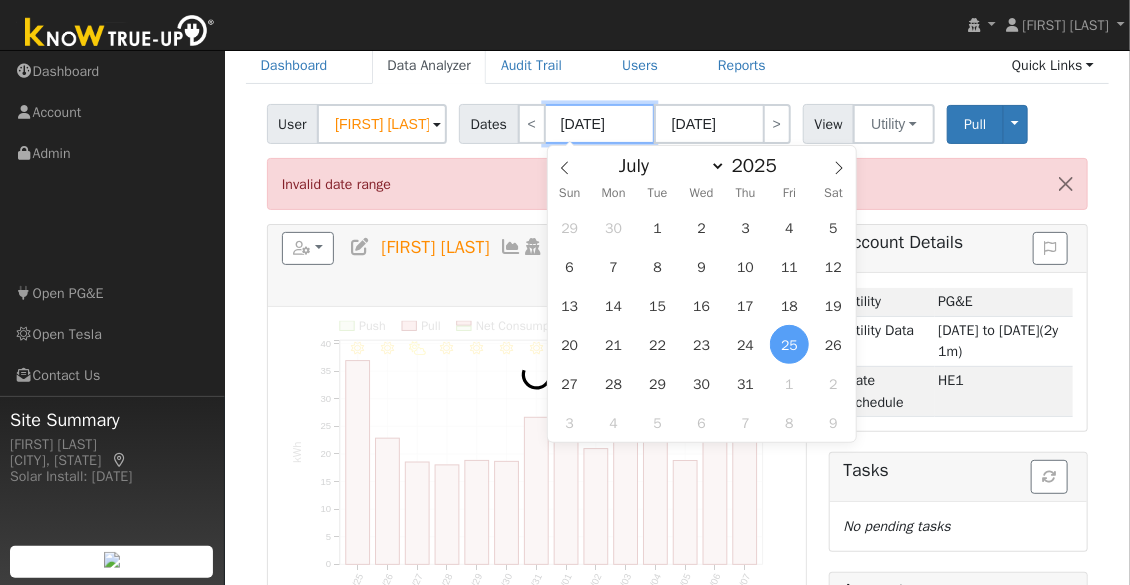 type on "08/02/2024" 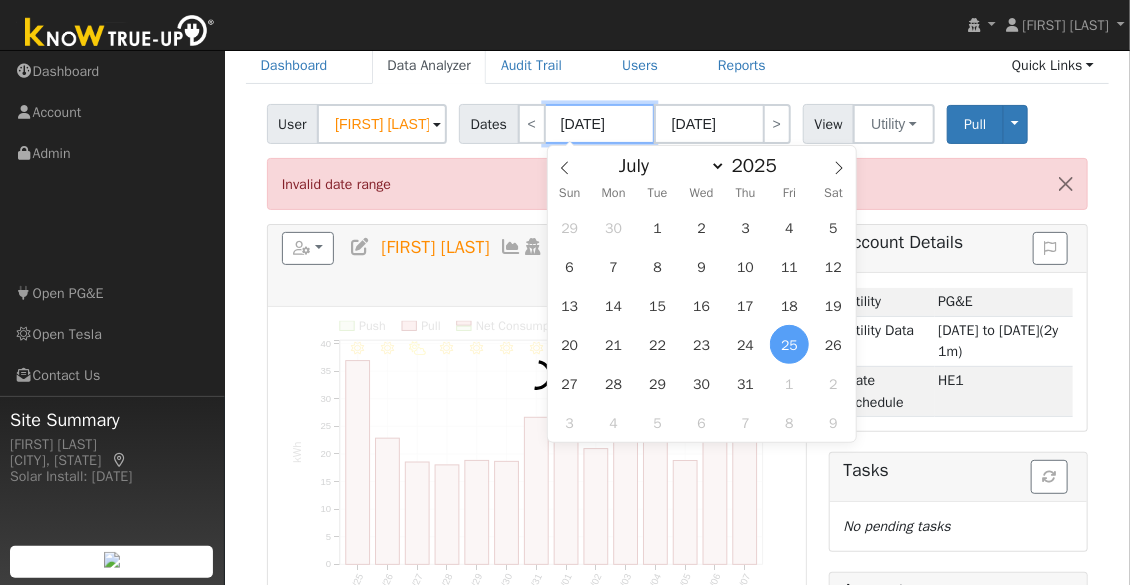 type on "07//2024" 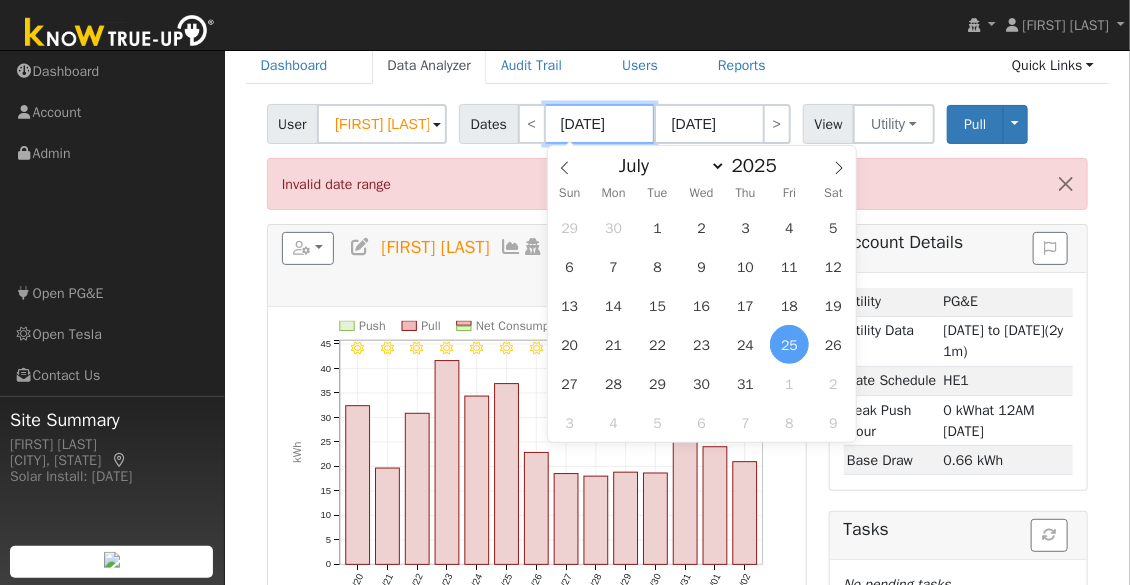 type on "07/21/2024" 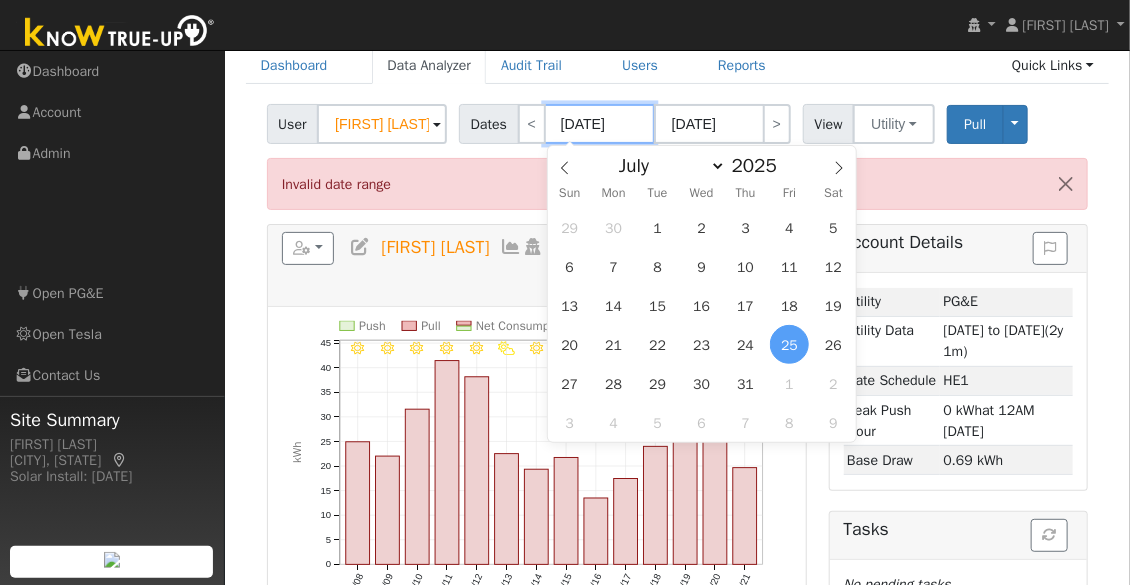 click on "07/8/2024" at bounding box center [600, 124] 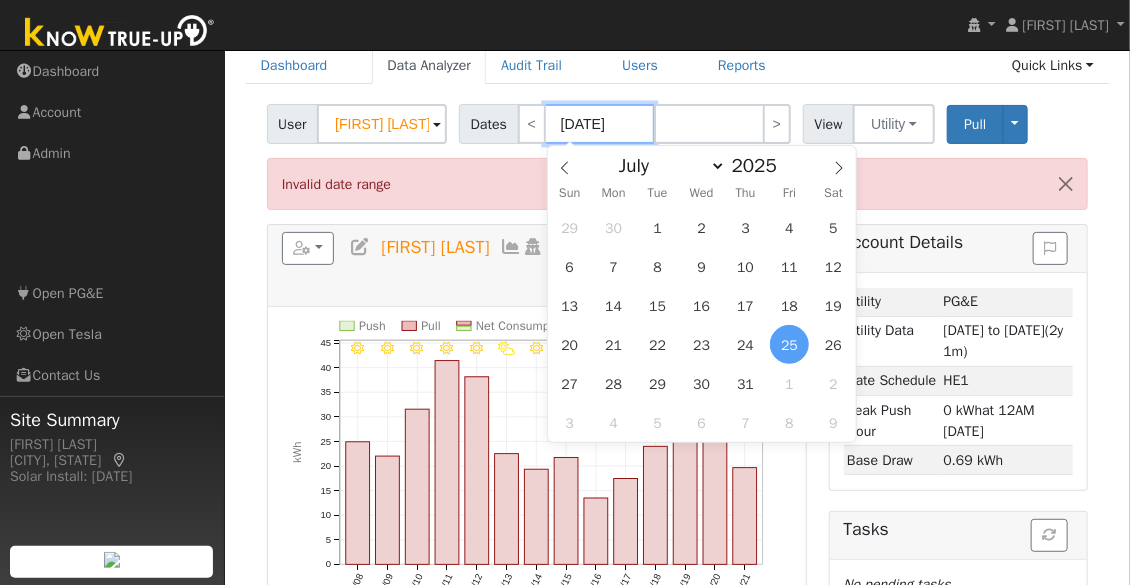 type on "0/8/2024" 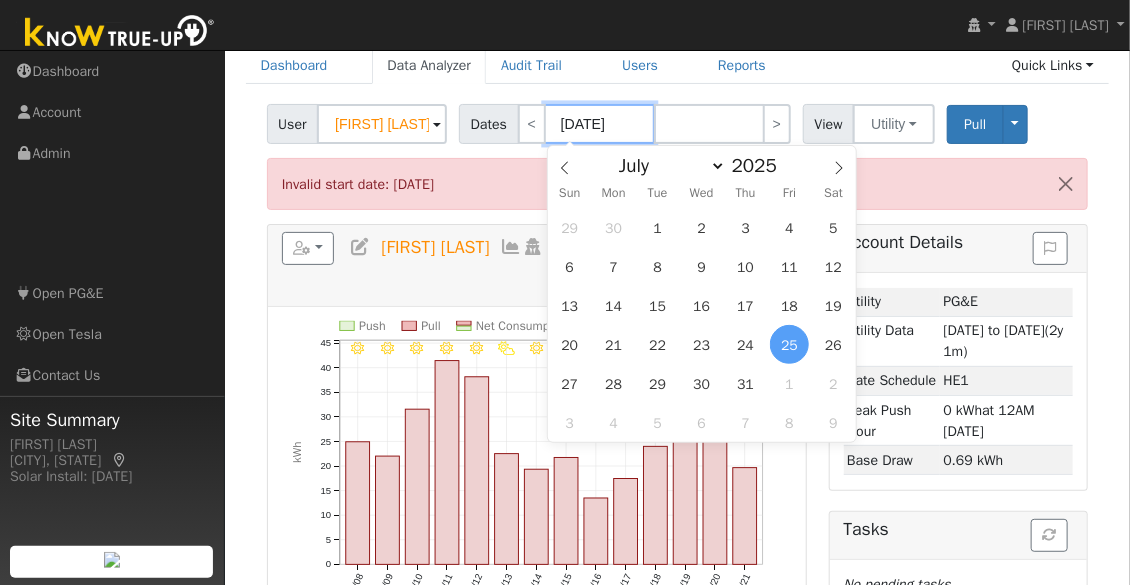 type on "08/08/2024" 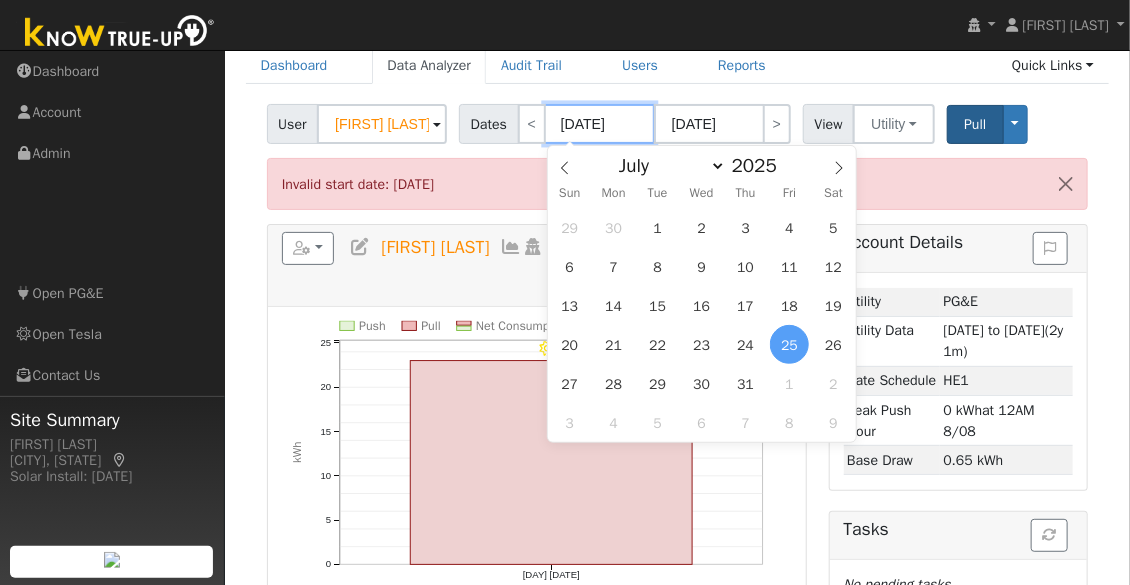 type on "08/08/2024" 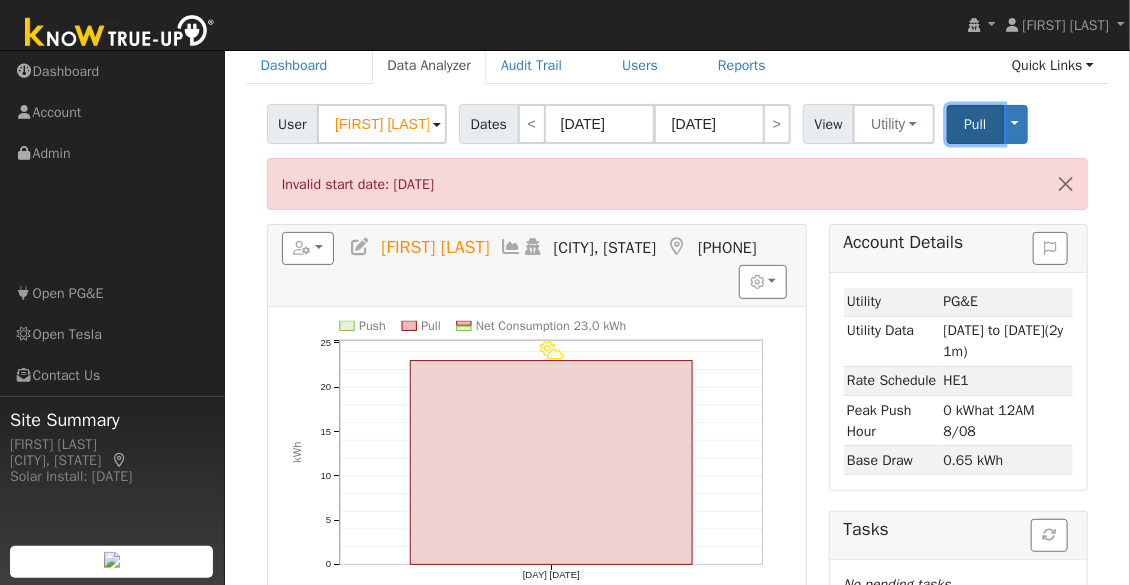 click on "Pull" at bounding box center [975, 124] 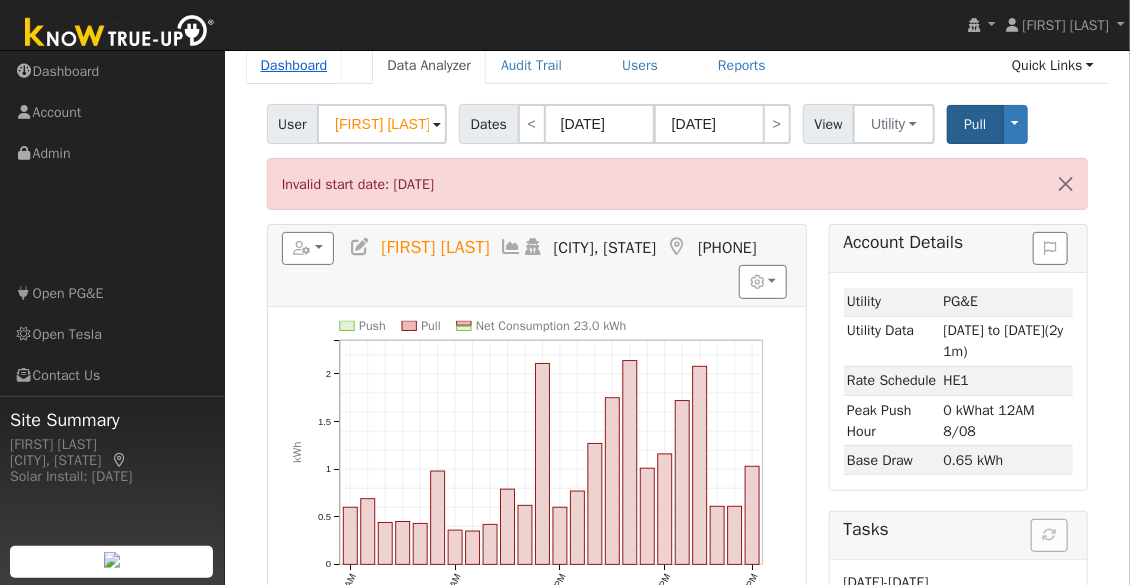click on "Dashboard" at bounding box center [294, 65] 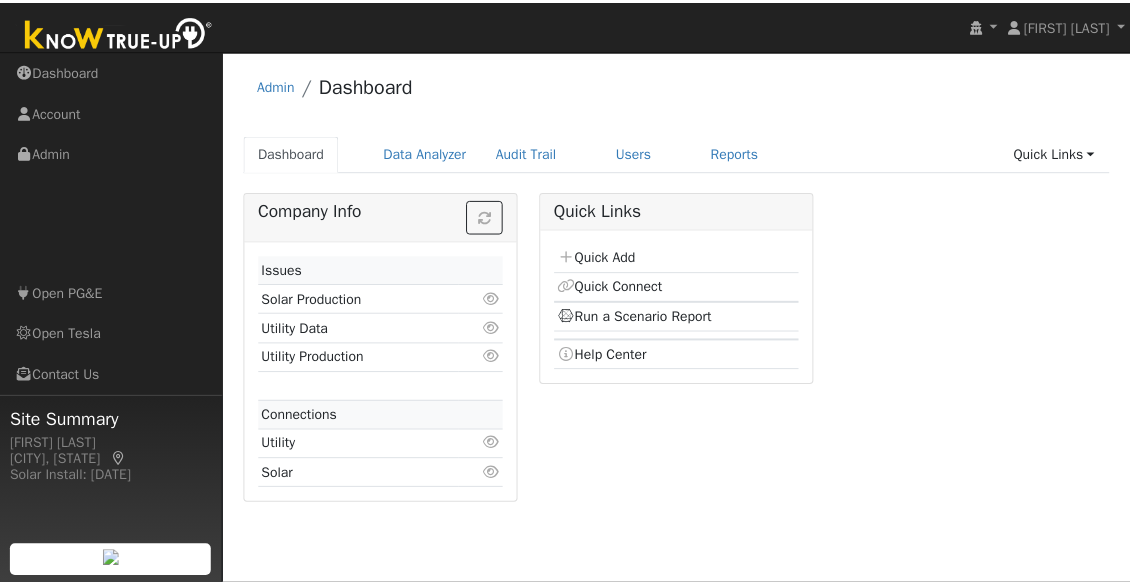 scroll, scrollTop: 0, scrollLeft: 0, axis: both 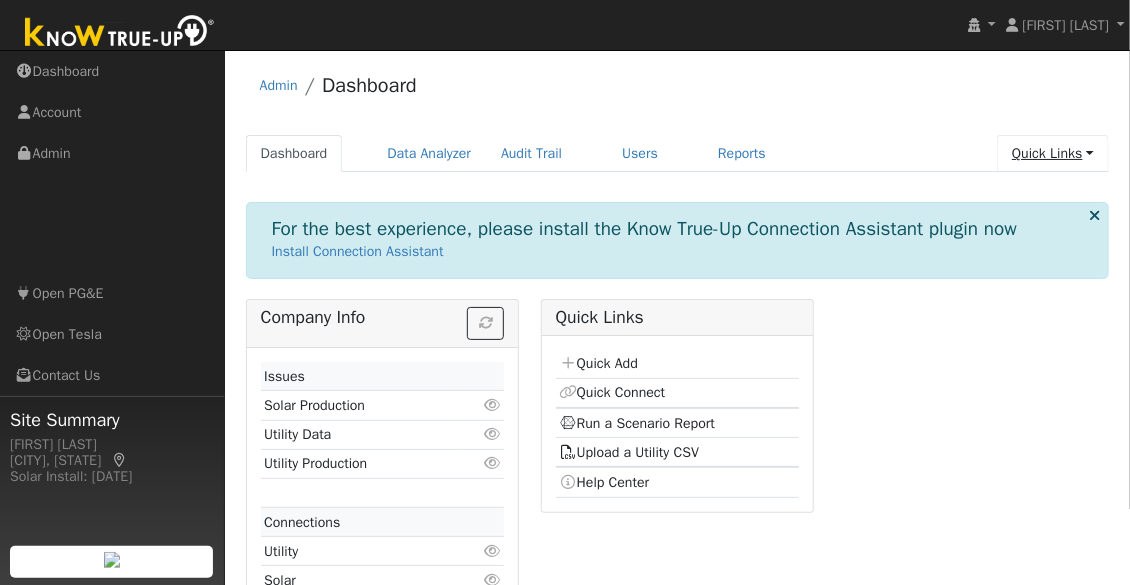click on "Quick Links" at bounding box center [1053, 153] 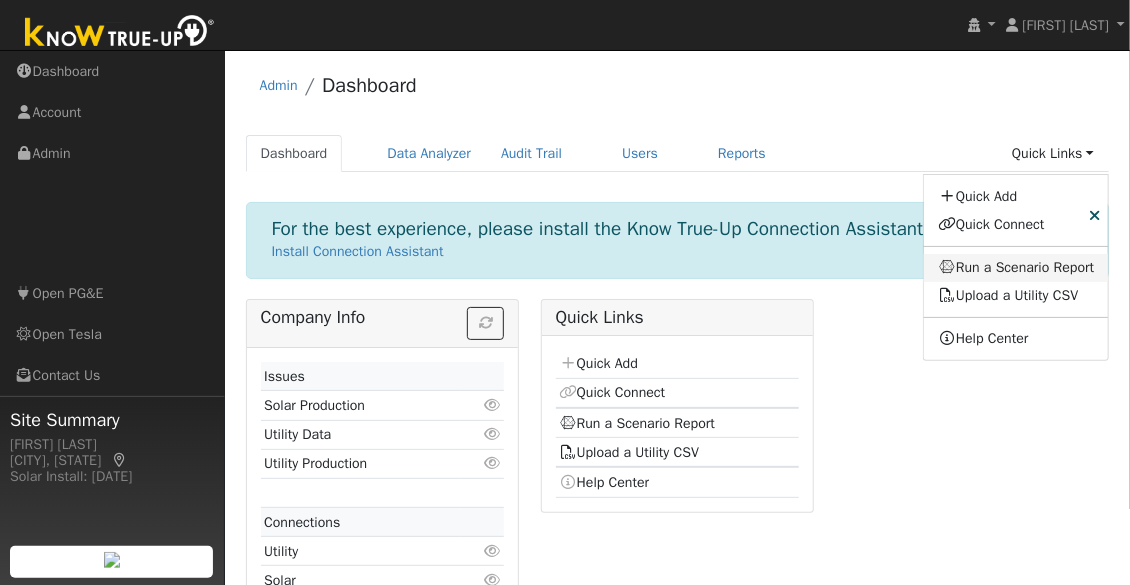 click on "Run a Scenario Report" at bounding box center [1016, 268] 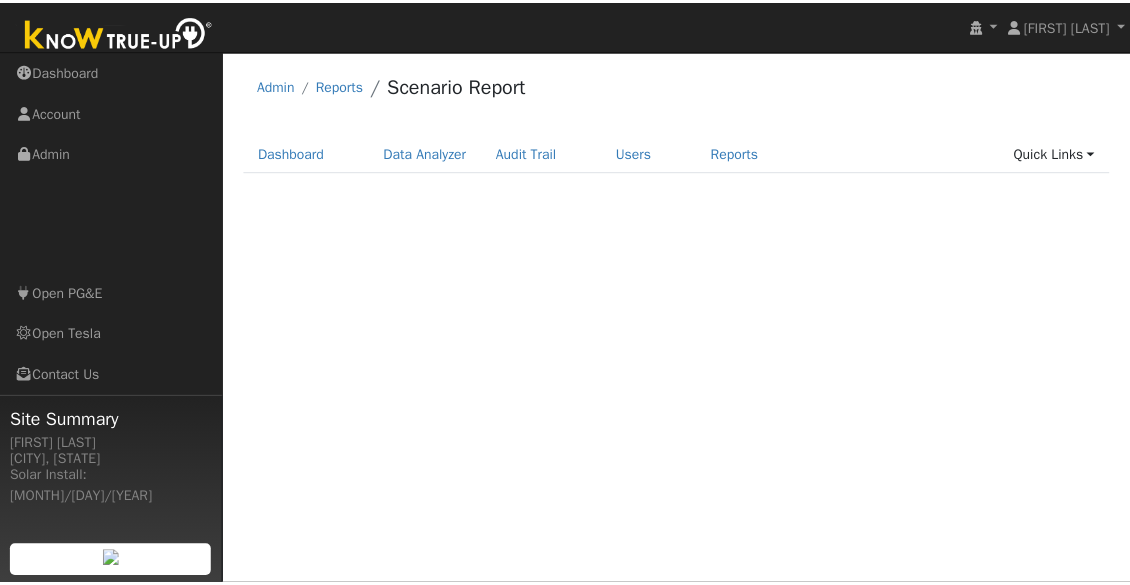 scroll, scrollTop: 0, scrollLeft: 0, axis: both 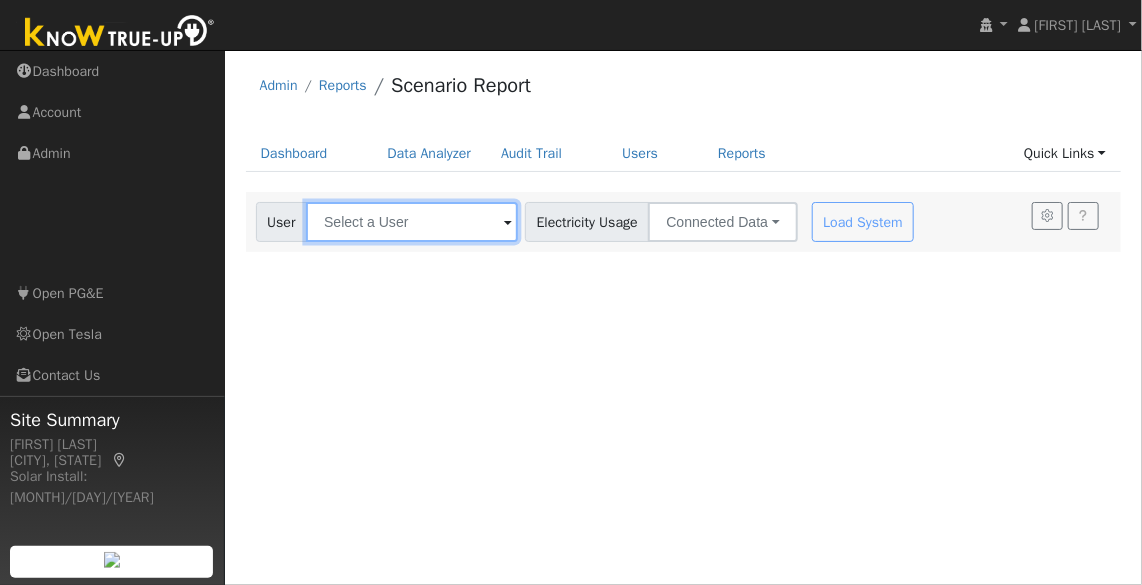 click at bounding box center [412, 222] 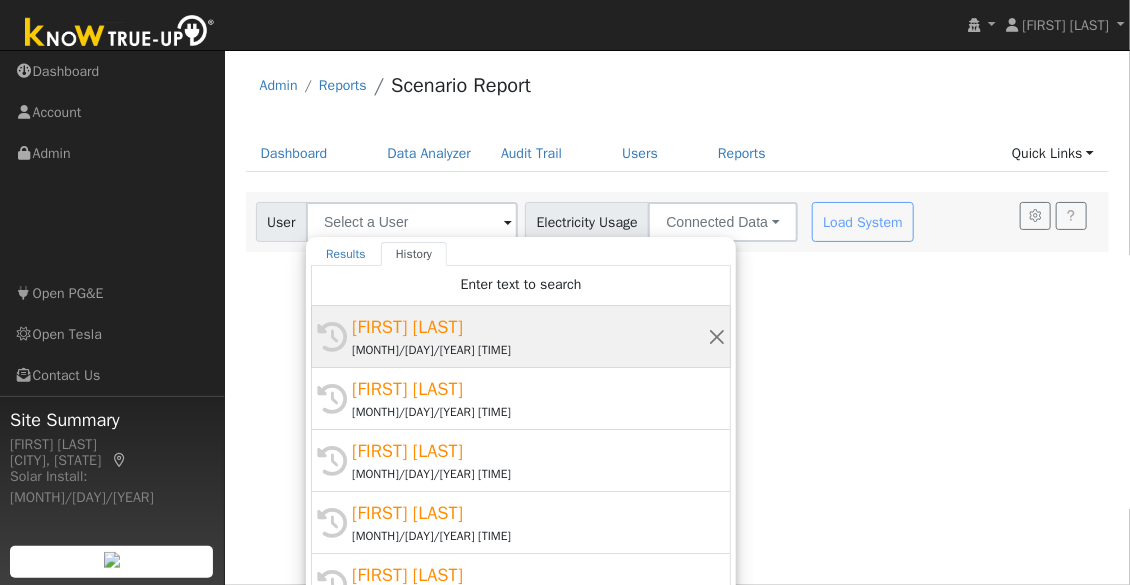 click on "[FIRST] [LAST]" at bounding box center [530, 327] 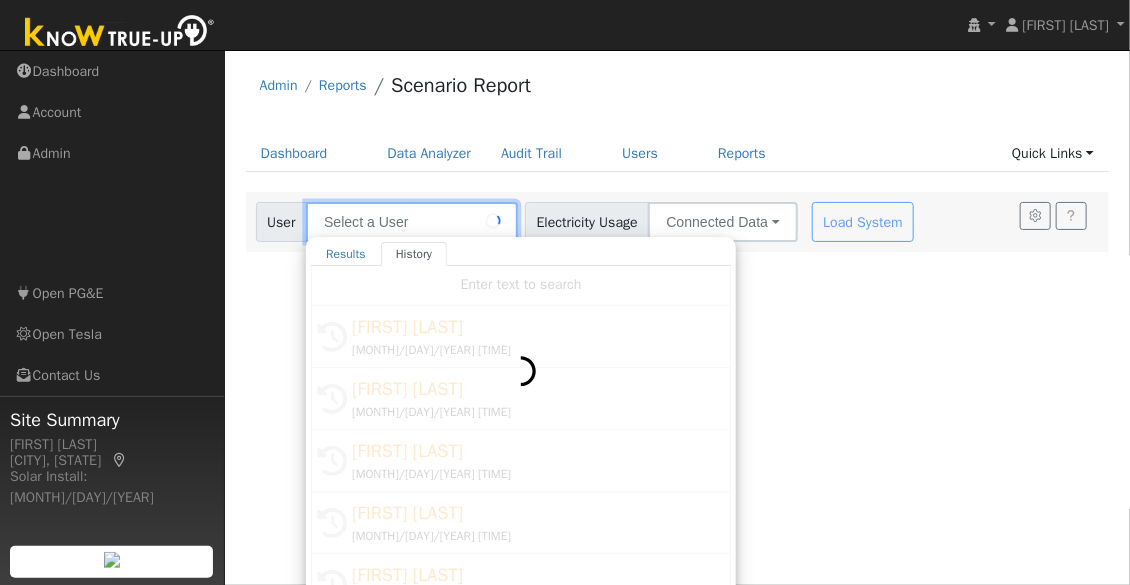 type on "[FIRST] [LAST]" 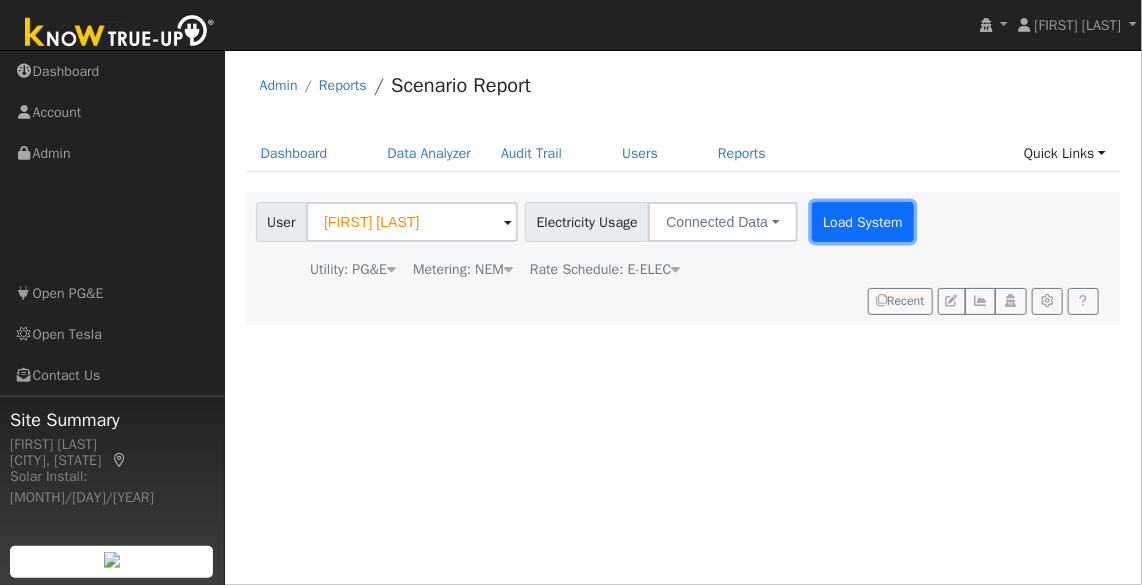 click on "Load System" at bounding box center (863, 222) 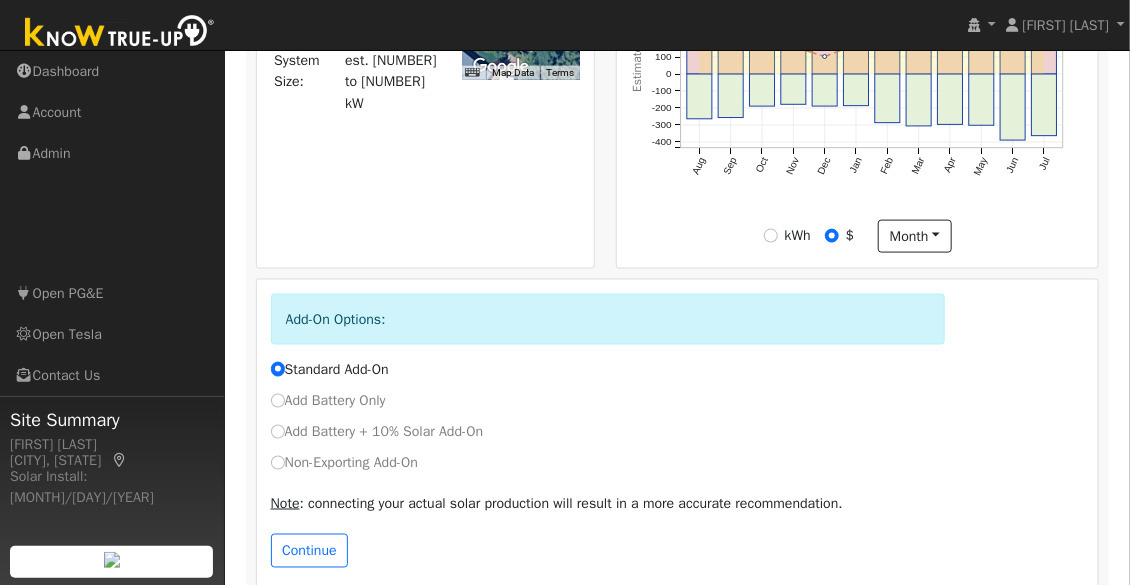 scroll, scrollTop: 904, scrollLeft: 0, axis: vertical 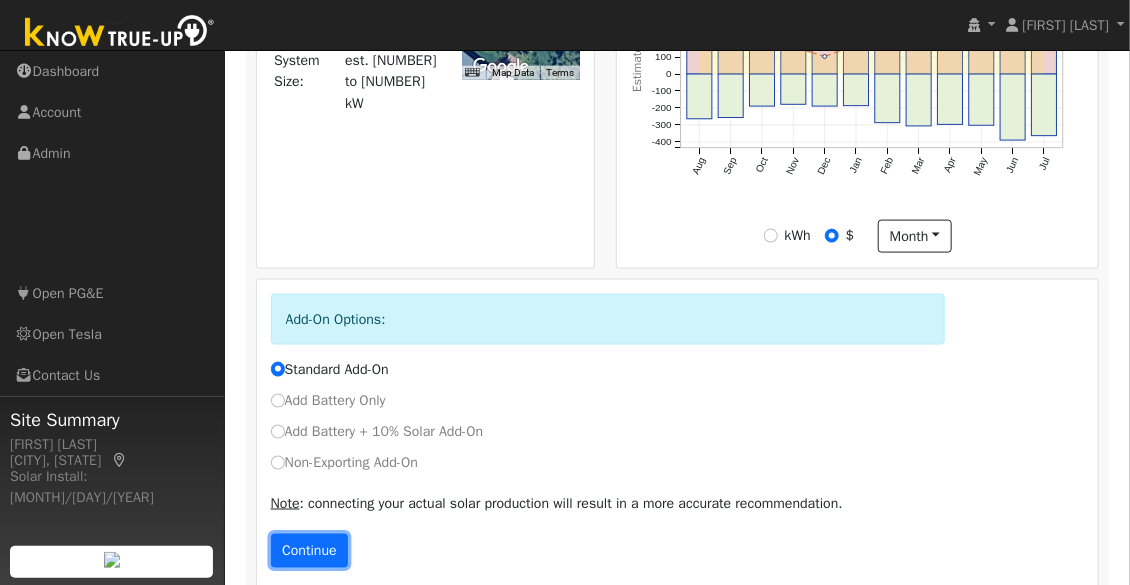 click on "Continue" at bounding box center (310, 551) 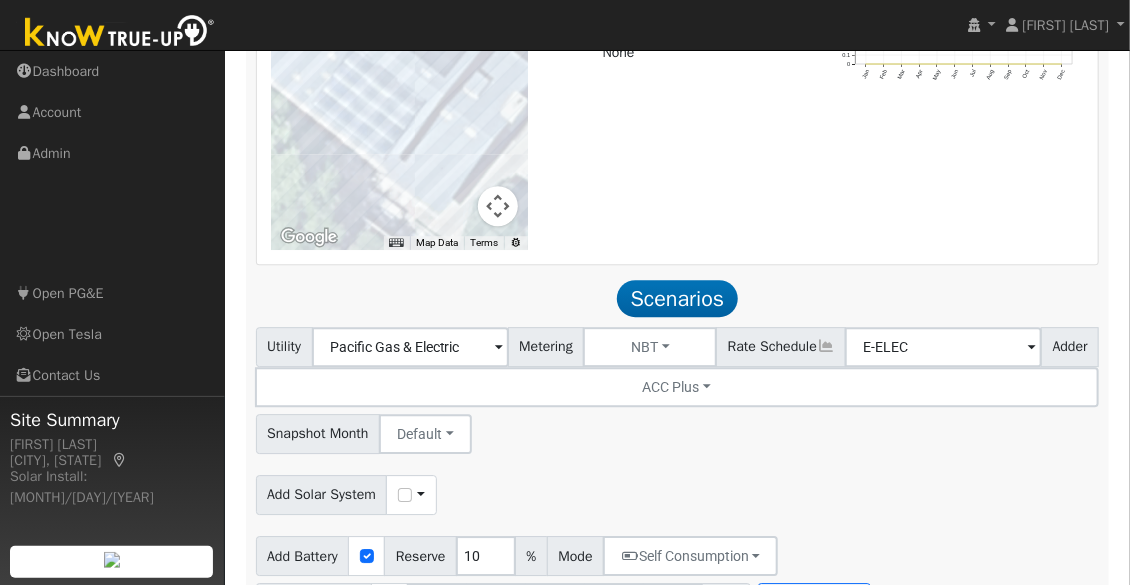 scroll, scrollTop: 2114, scrollLeft: 0, axis: vertical 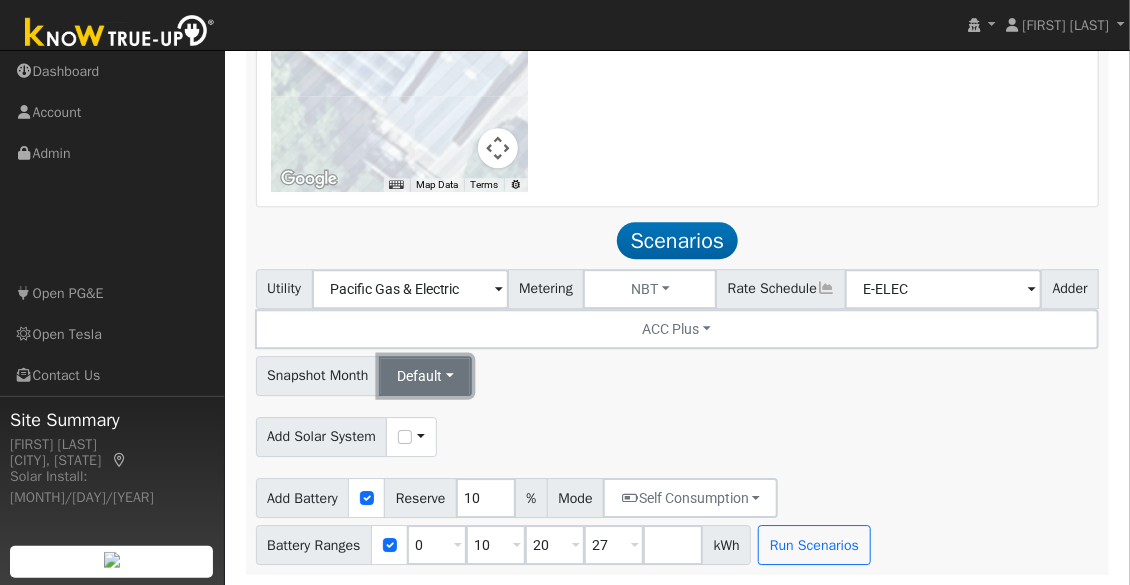 click on "Default" at bounding box center (425, 376) 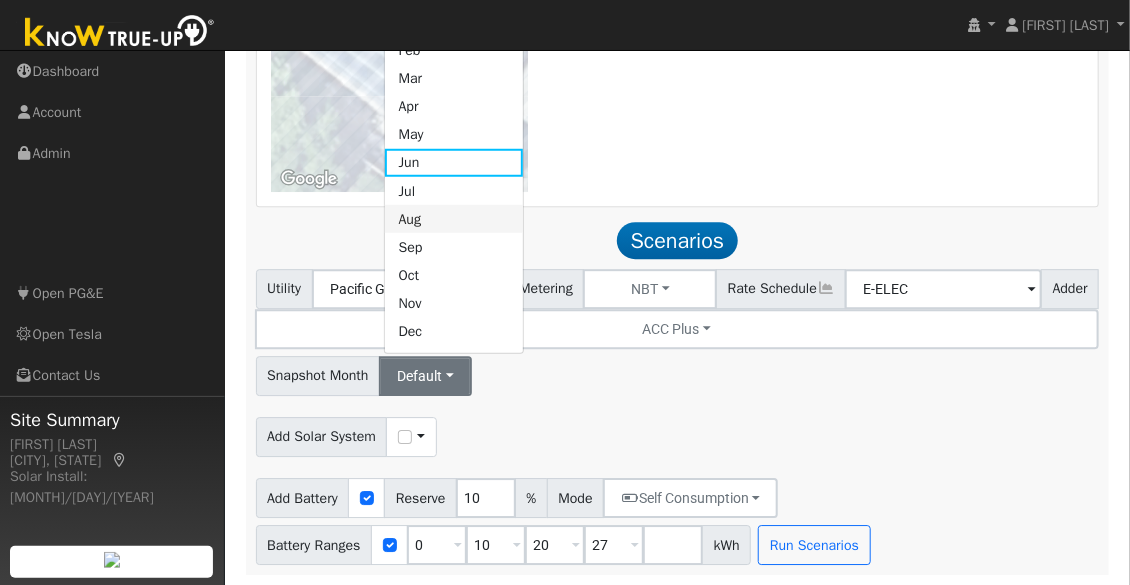 click on "Aug" at bounding box center [454, 219] 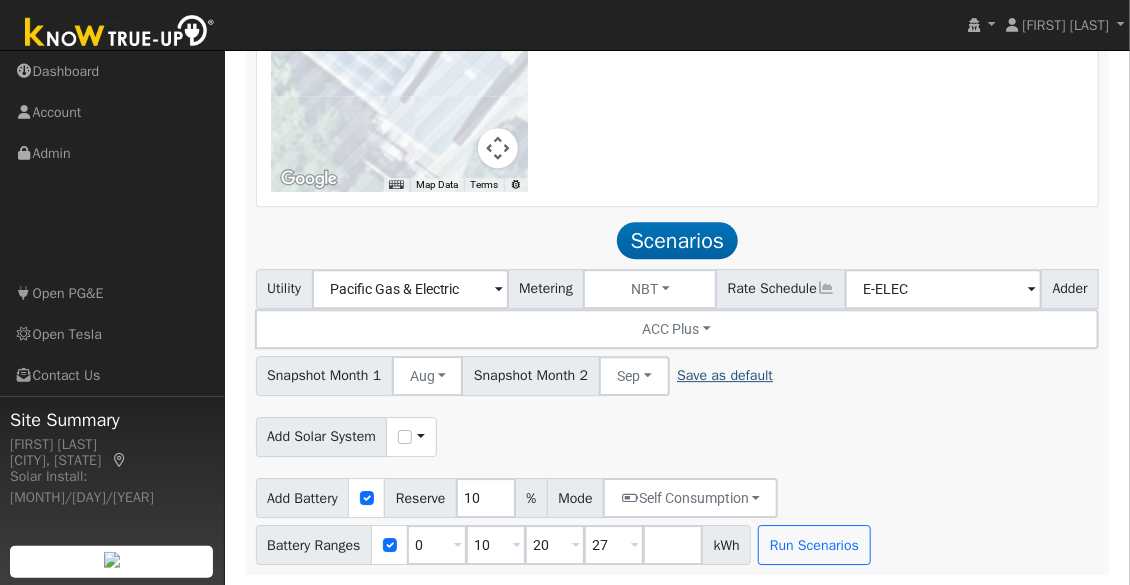 click on "Save as default" at bounding box center (725, 375) 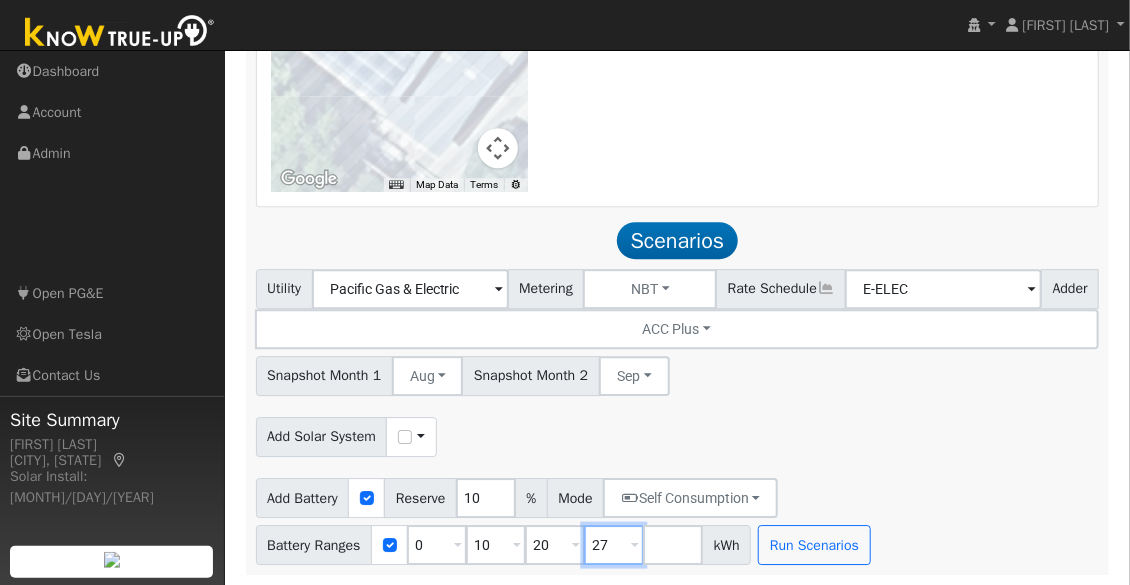drag, startPoint x: 616, startPoint y: 551, endPoint x: 588, endPoint y: 544, distance: 28.86174 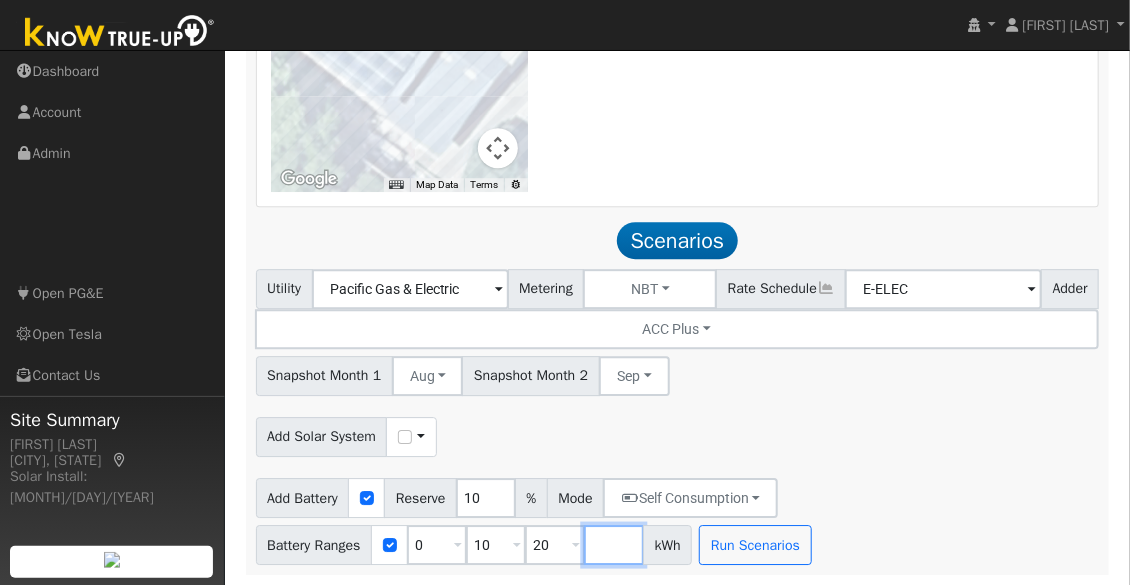type 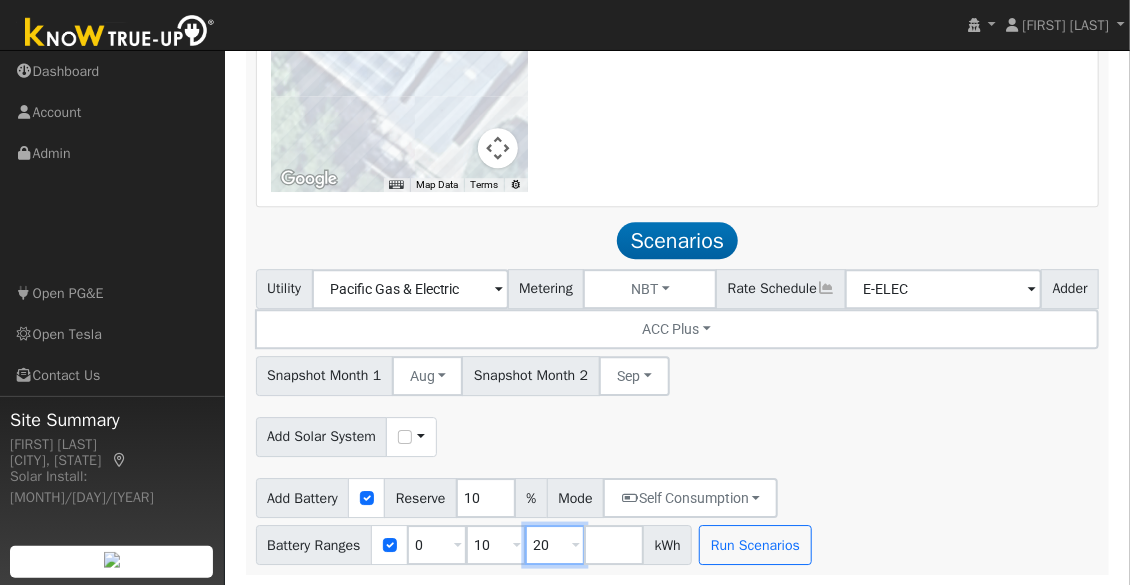 drag, startPoint x: 544, startPoint y: 542, endPoint x: 527, endPoint y: 517, distance: 30.232433 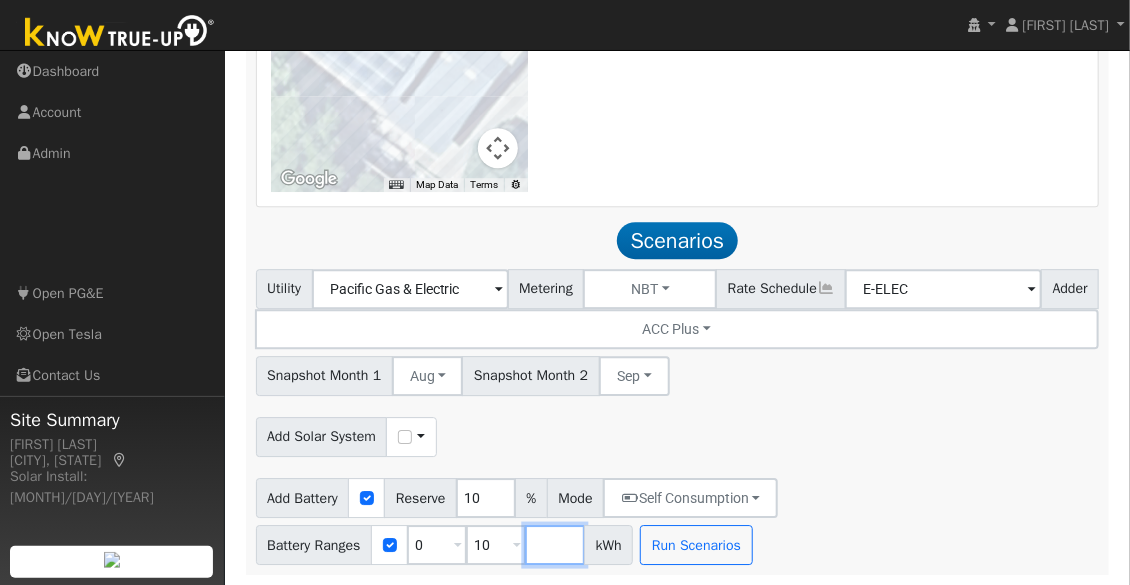 type 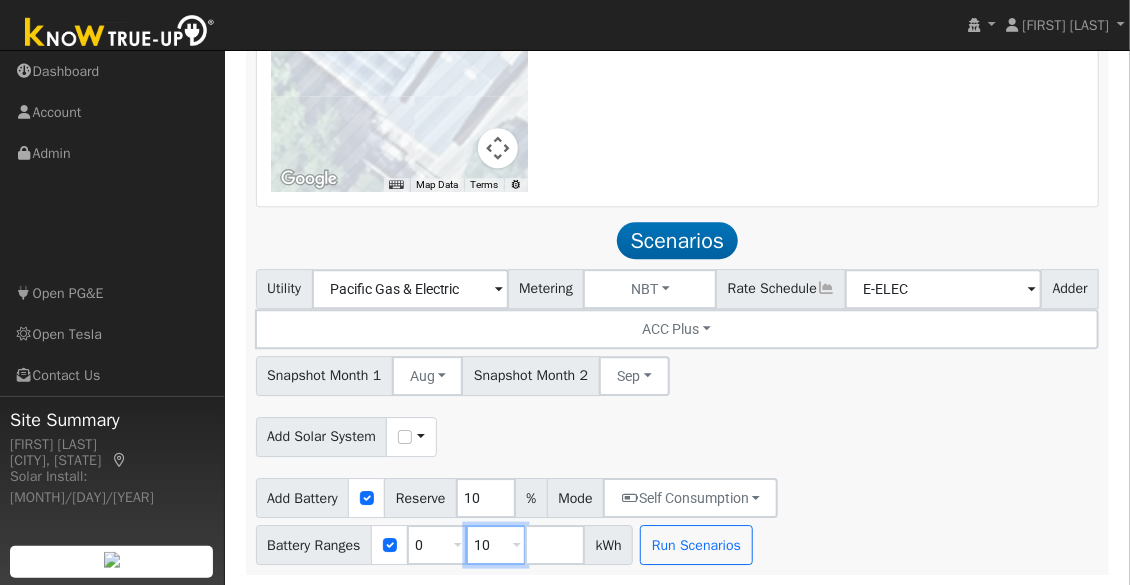 drag, startPoint x: 509, startPoint y: 539, endPoint x: 462, endPoint y: 537, distance: 47.042534 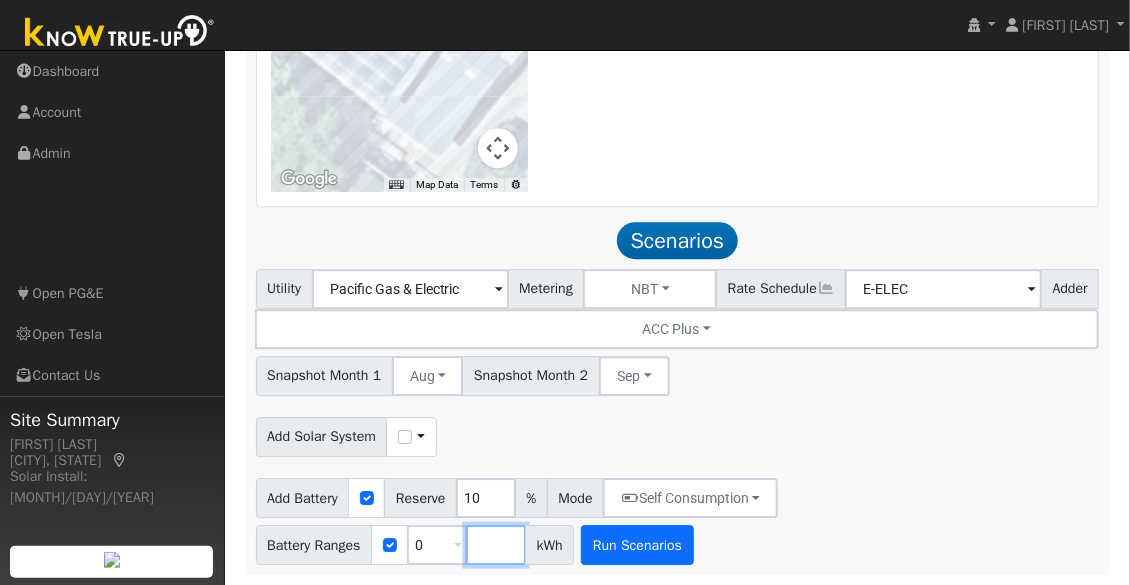 type 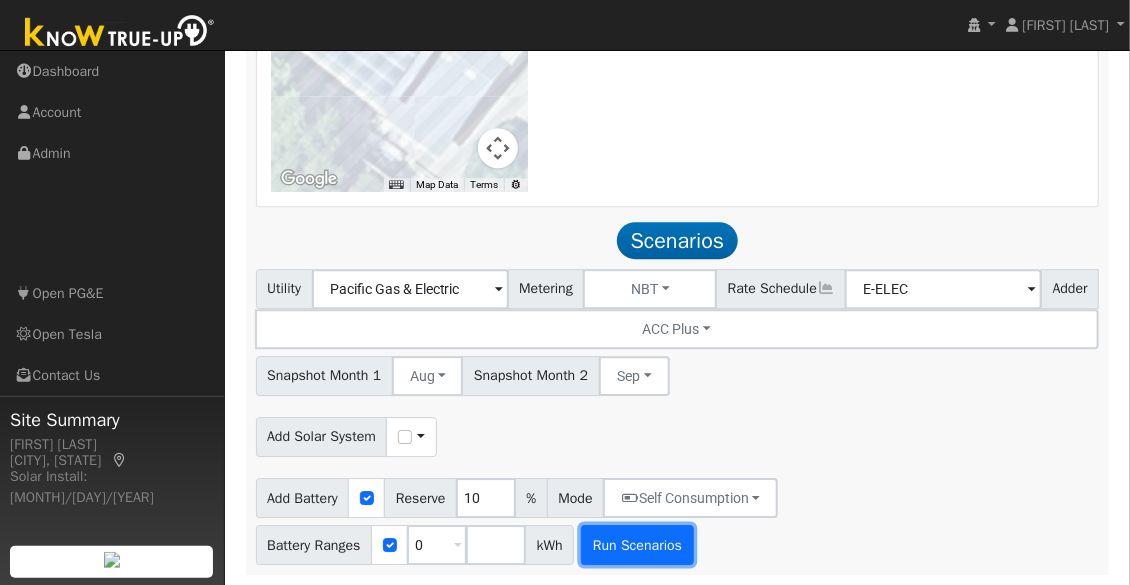 click on "Run Scenarios" at bounding box center (637, 545) 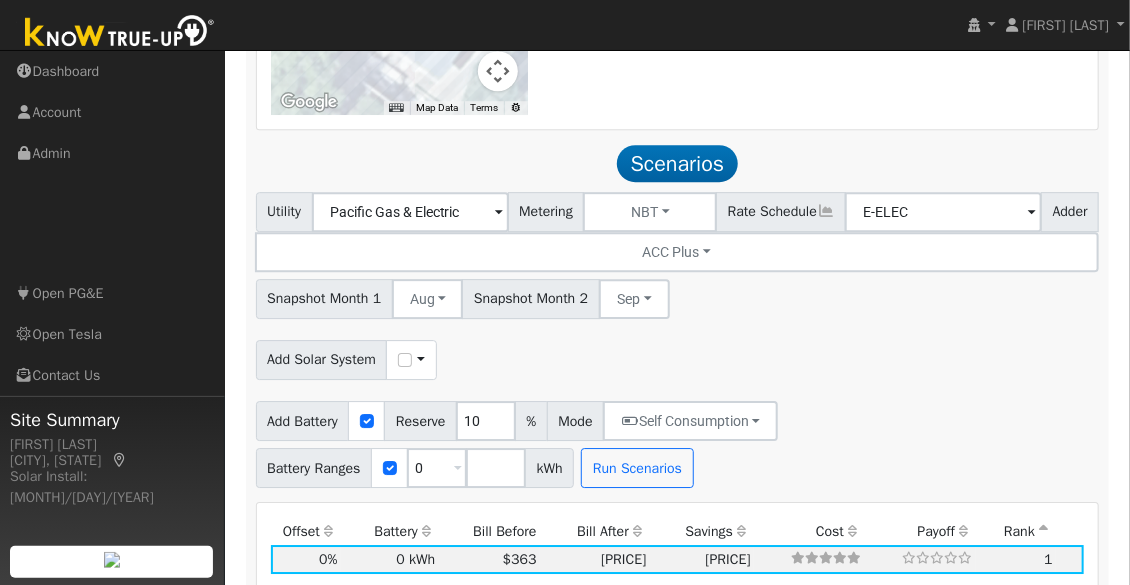 scroll, scrollTop: 2162, scrollLeft: 0, axis: vertical 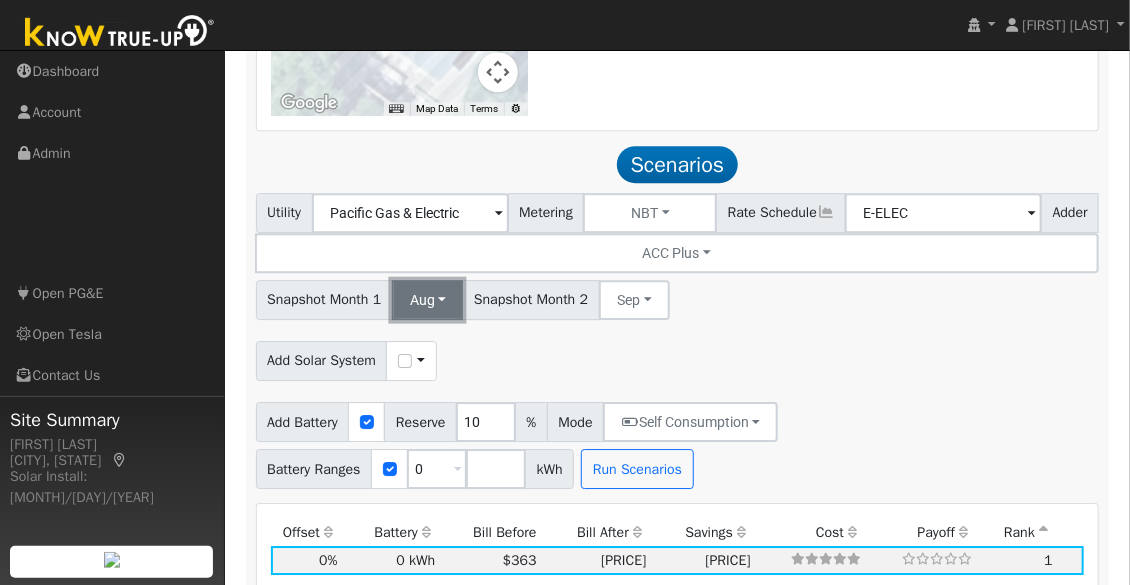 click on "Aug" at bounding box center [428, 300] 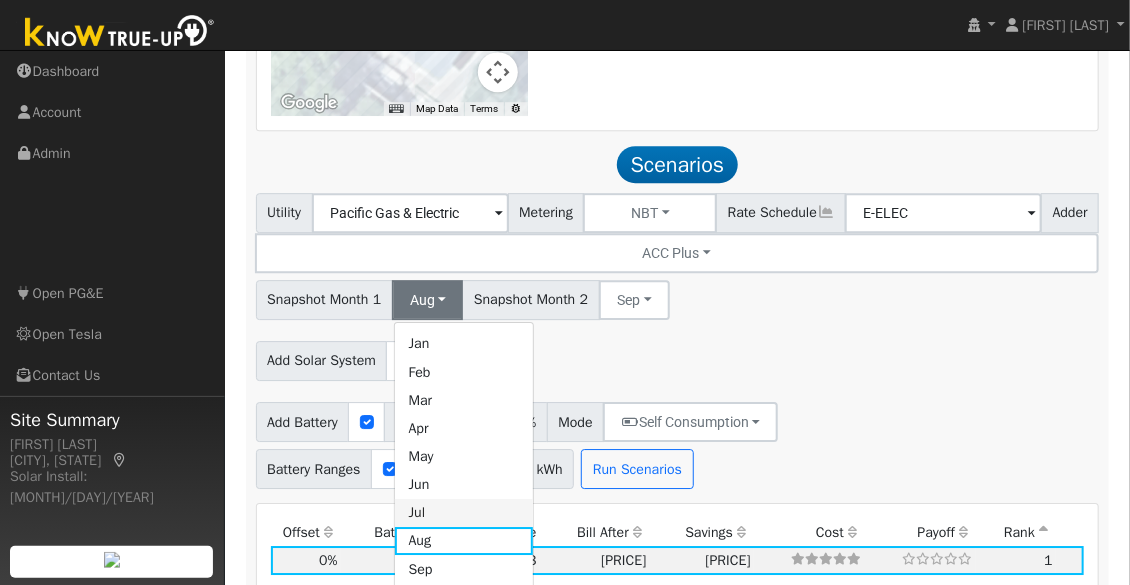 click on "Jul" at bounding box center [464, 513] 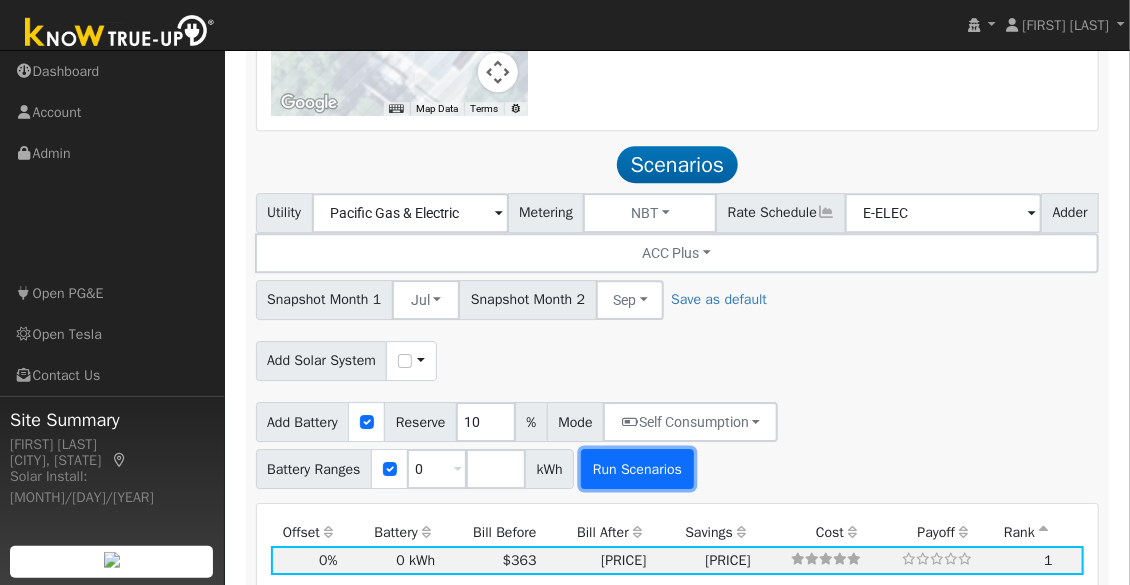 click on "Run Scenarios" at bounding box center [637, 469] 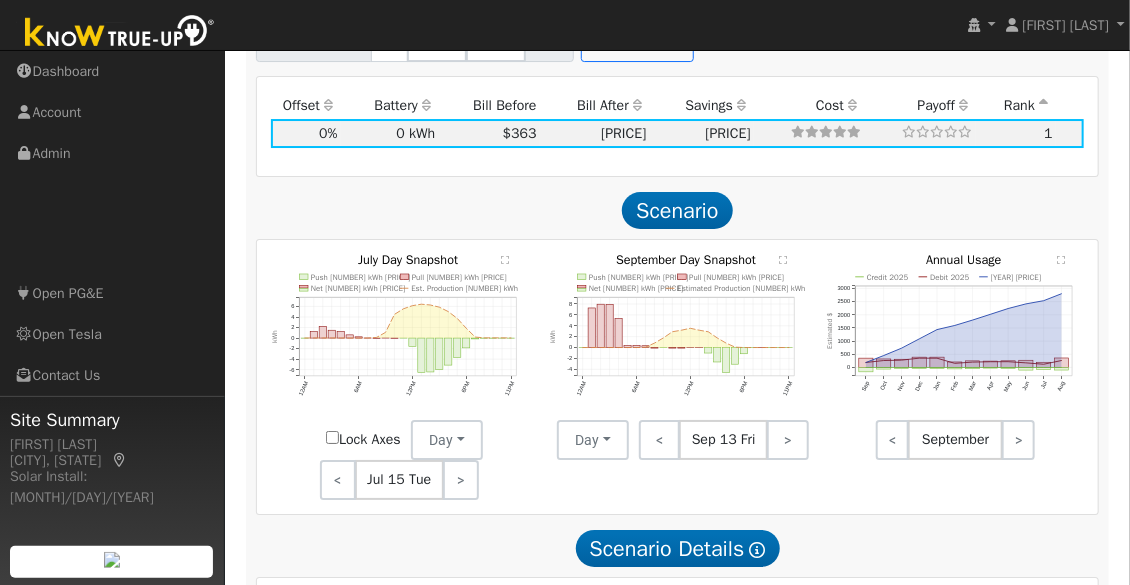 scroll, scrollTop: 2590, scrollLeft: 0, axis: vertical 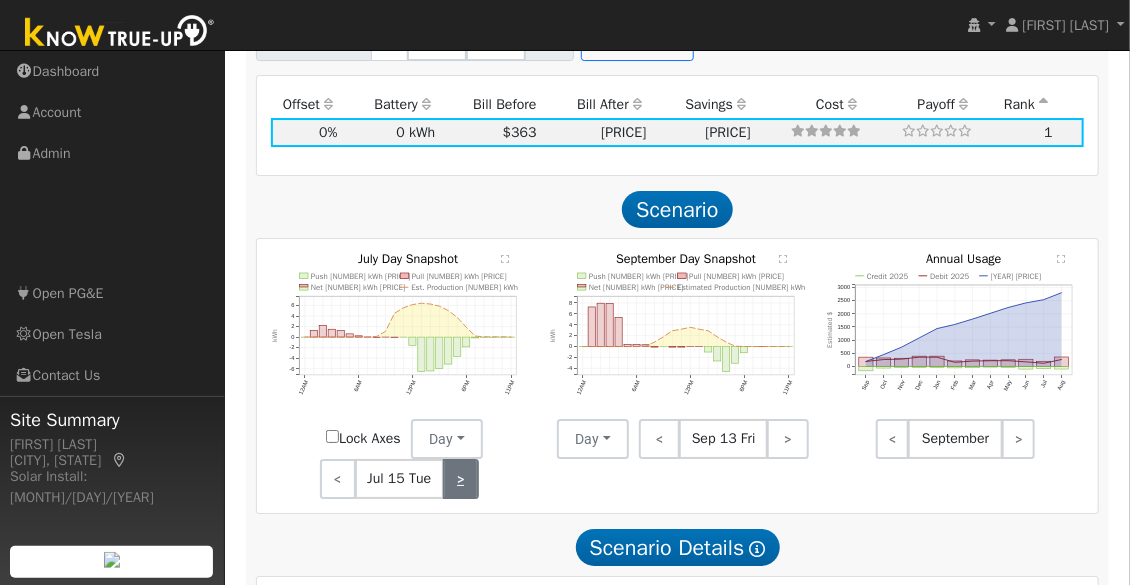 click on ">" at bounding box center [461, 479] 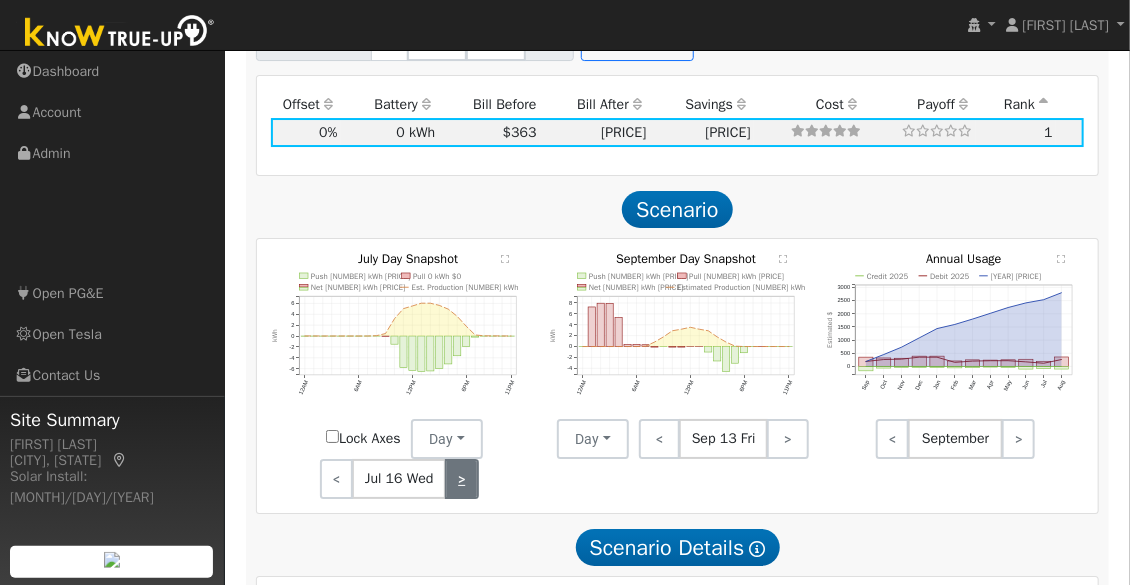 click on ">" at bounding box center [462, 479] 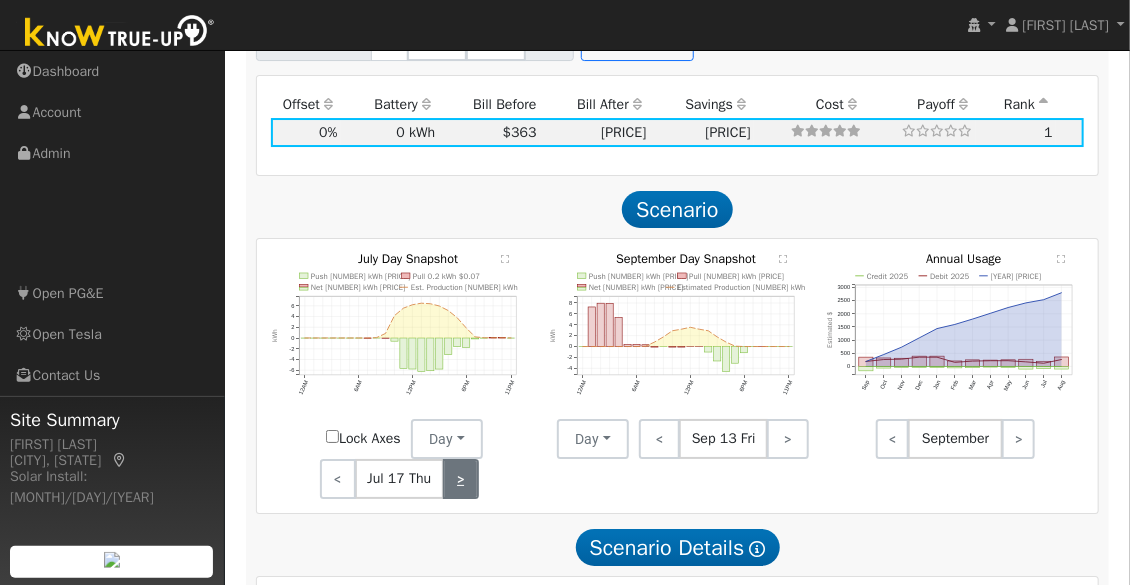 click on ">" at bounding box center (461, 479) 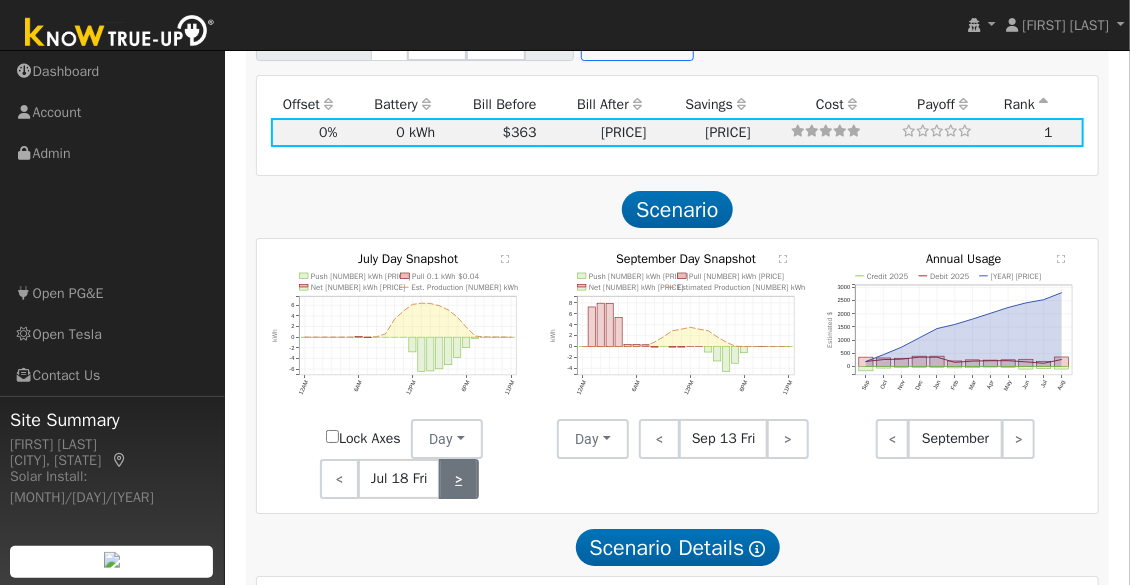 click on ">" at bounding box center (459, 479) 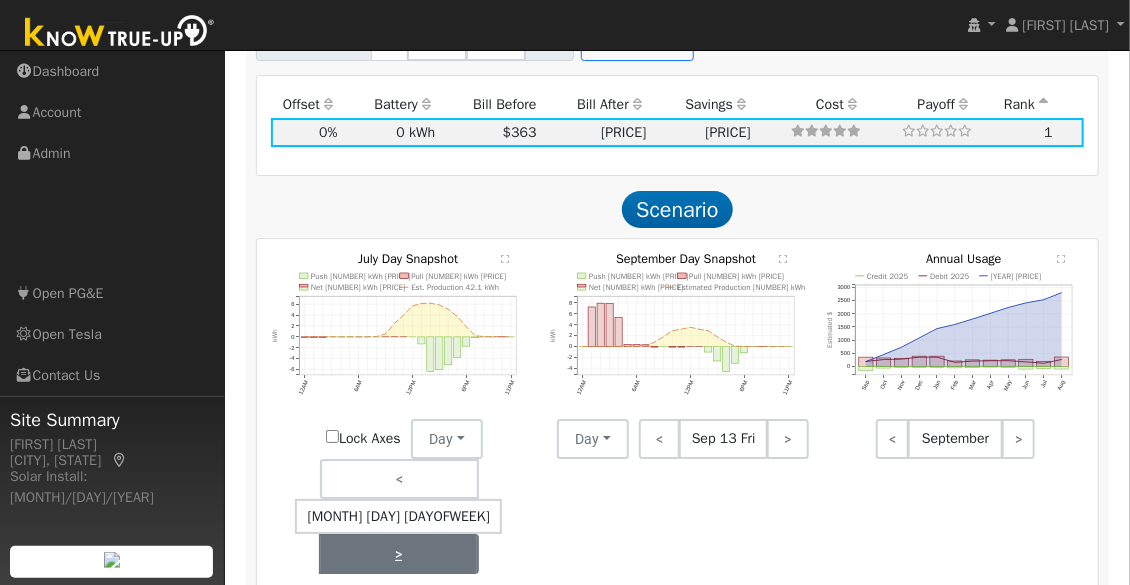 click on ">" at bounding box center (399, 554) 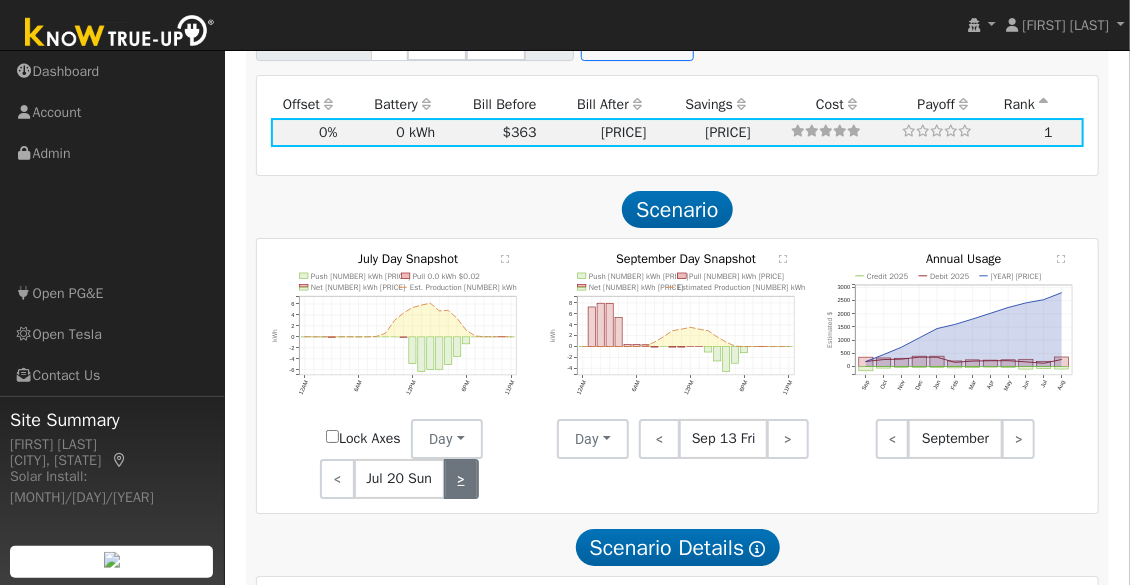 click on ">" at bounding box center (461, 479) 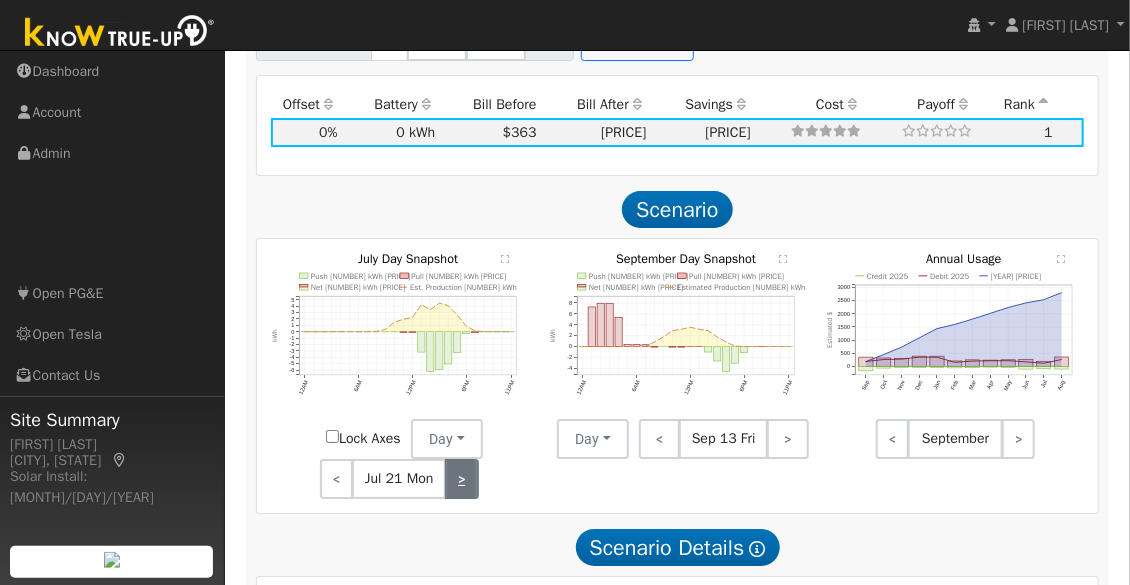 click on ">" at bounding box center [462, 479] 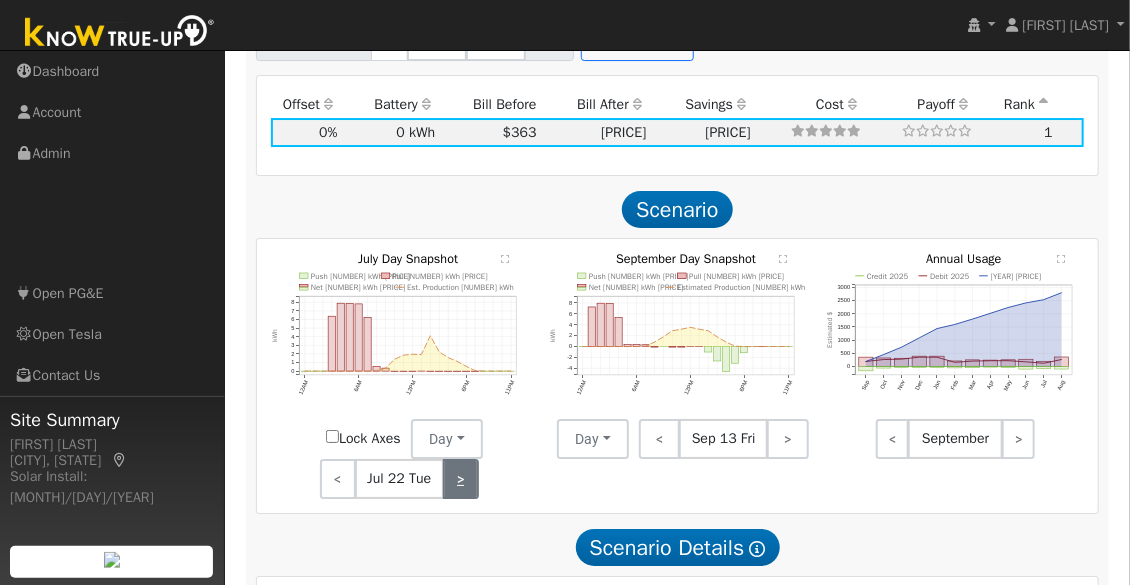 click on ">" at bounding box center (461, 479) 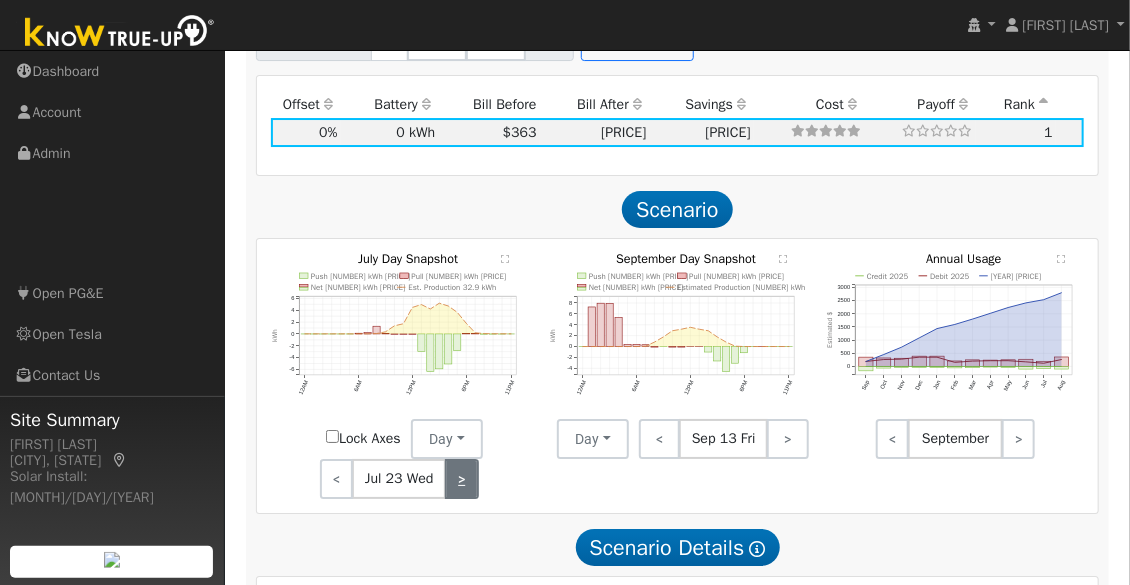 click on ">" at bounding box center [462, 479] 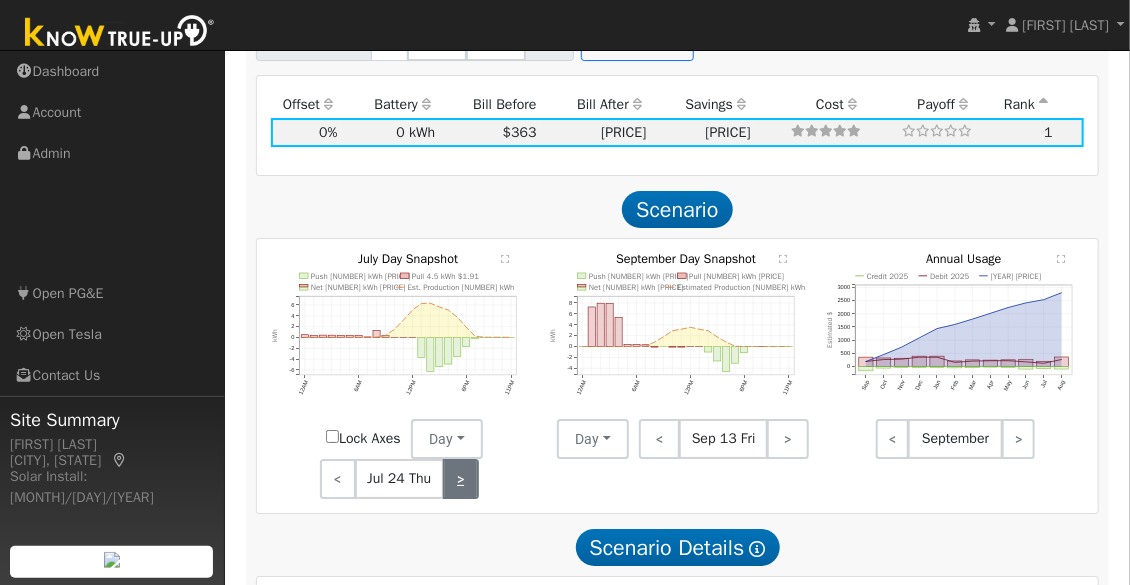 click on ">" at bounding box center (461, 479) 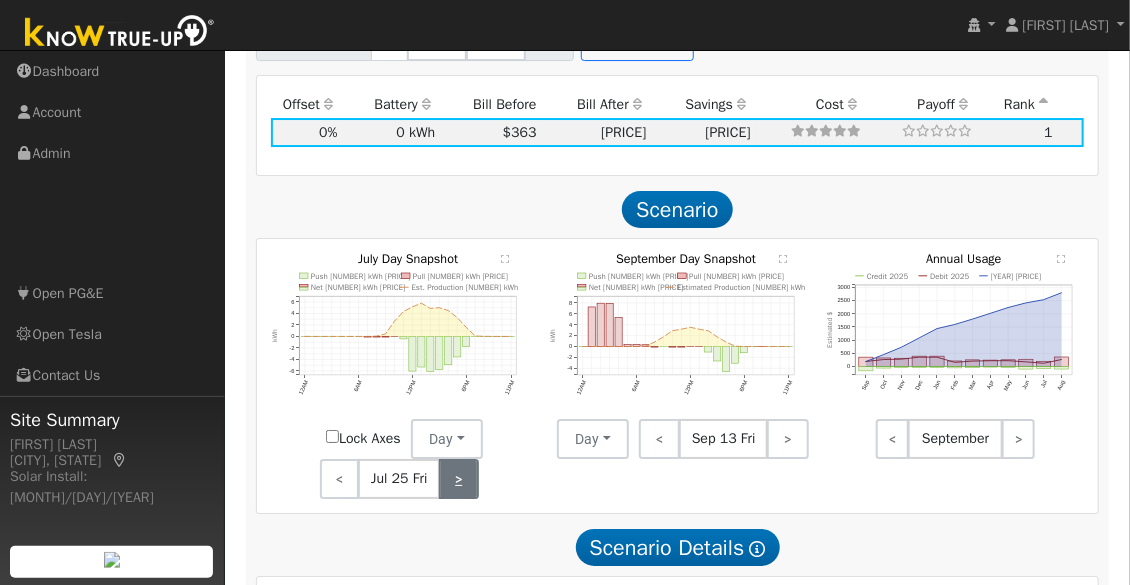 click on ">" at bounding box center (459, 479) 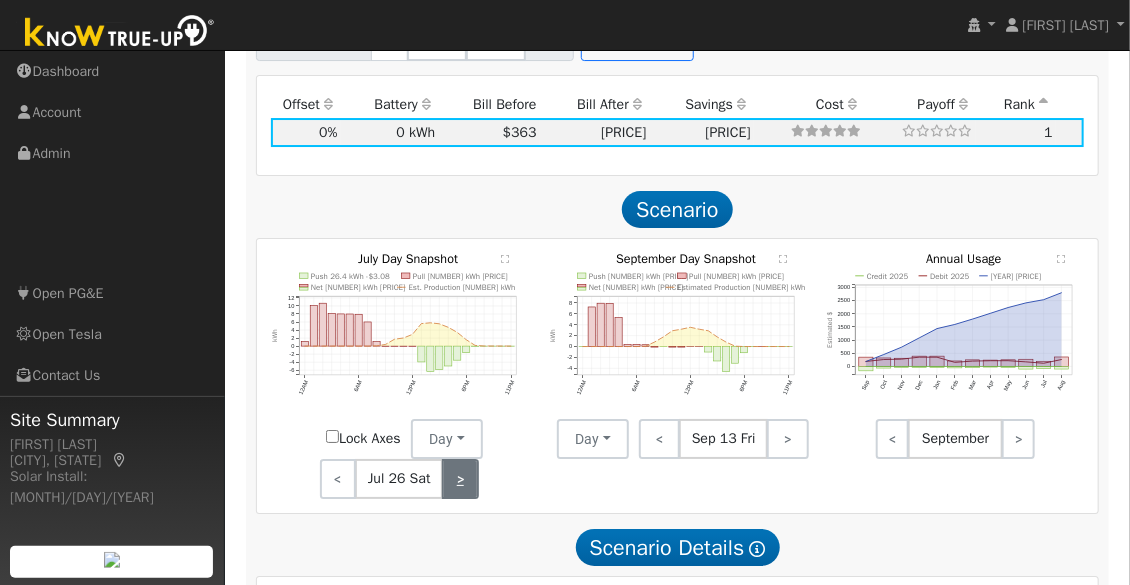 click on ">" at bounding box center [460, 479] 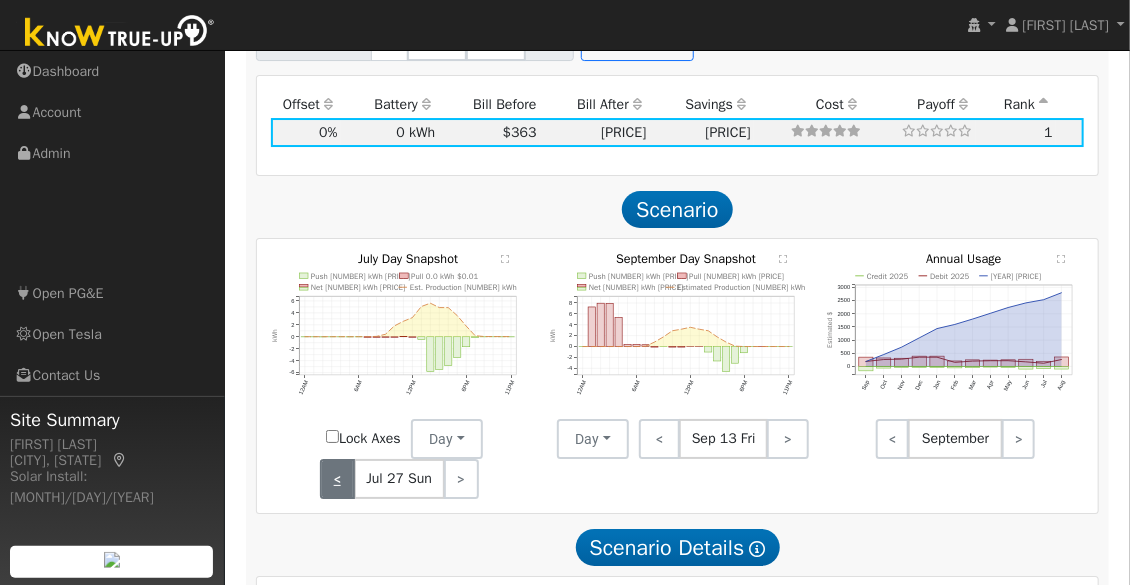 click on "<" at bounding box center [337, 479] 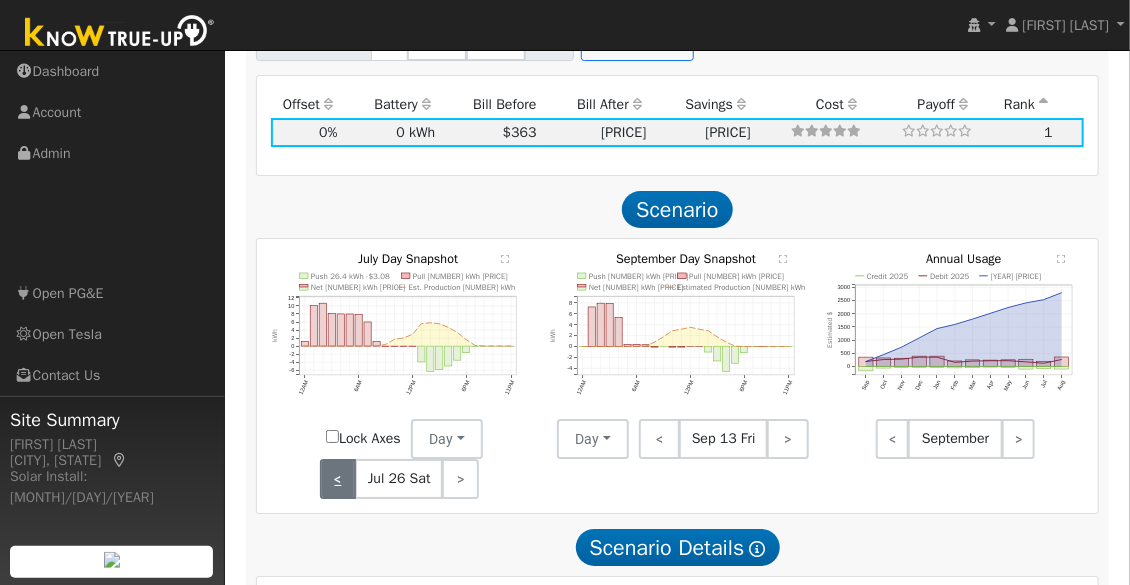 click on "<" at bounding box center (338, 479) 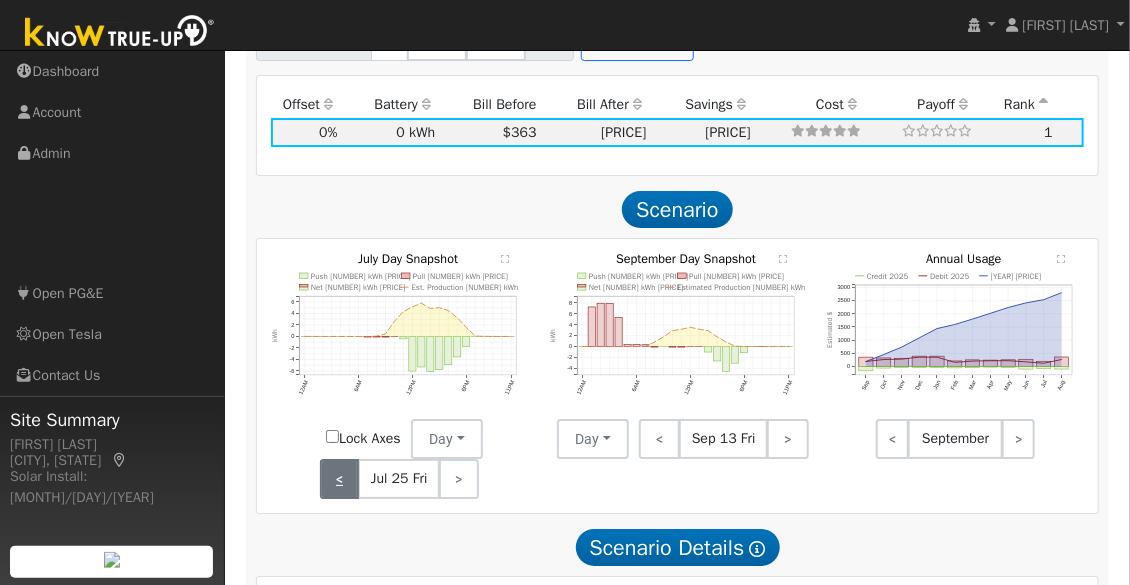 click on "<" at bounding box center (340, 479) 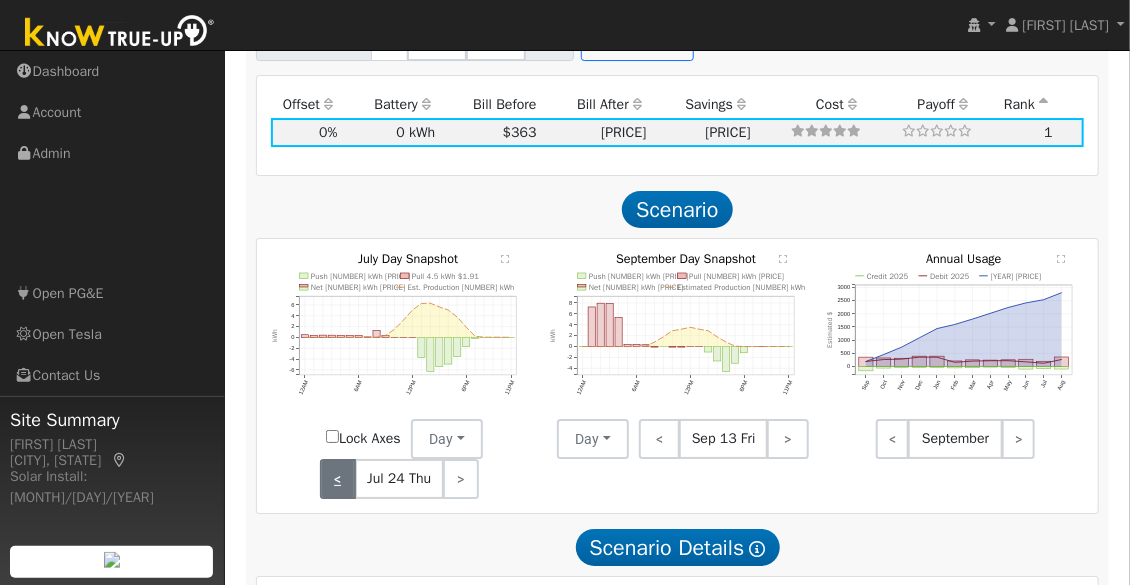 click on "<" at bounding box center (338, 479) 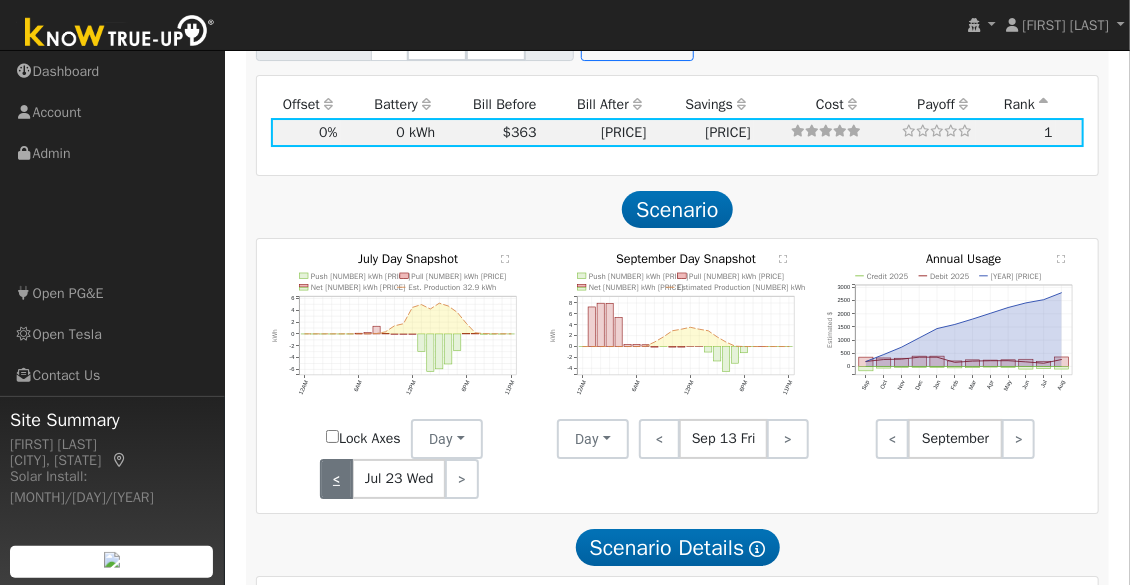 click on "<" at bounding box center (337, 479) 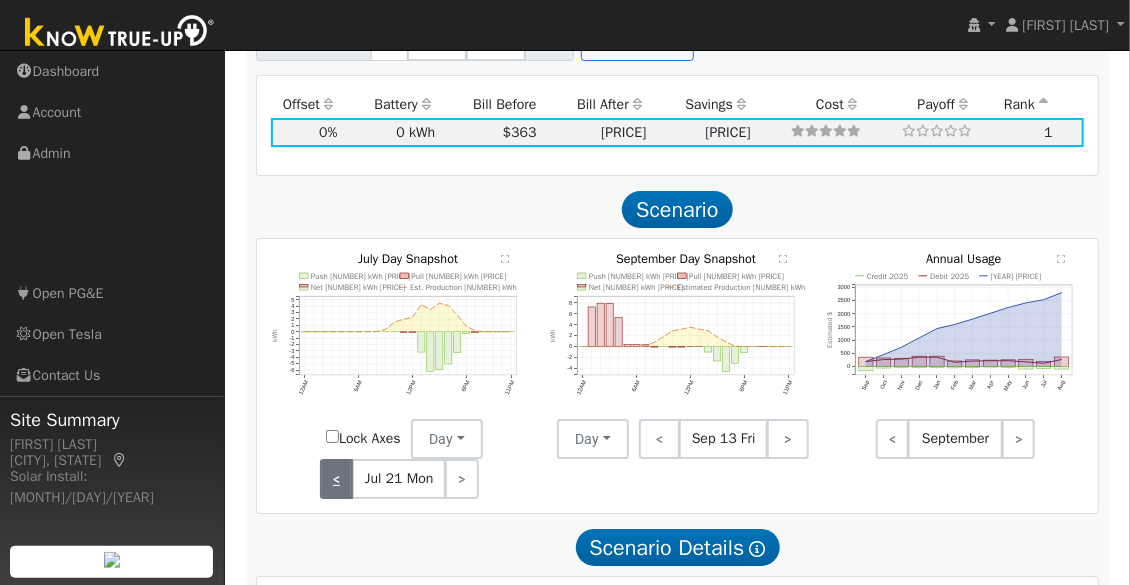 click on "<" at bounding box center (337, 479) 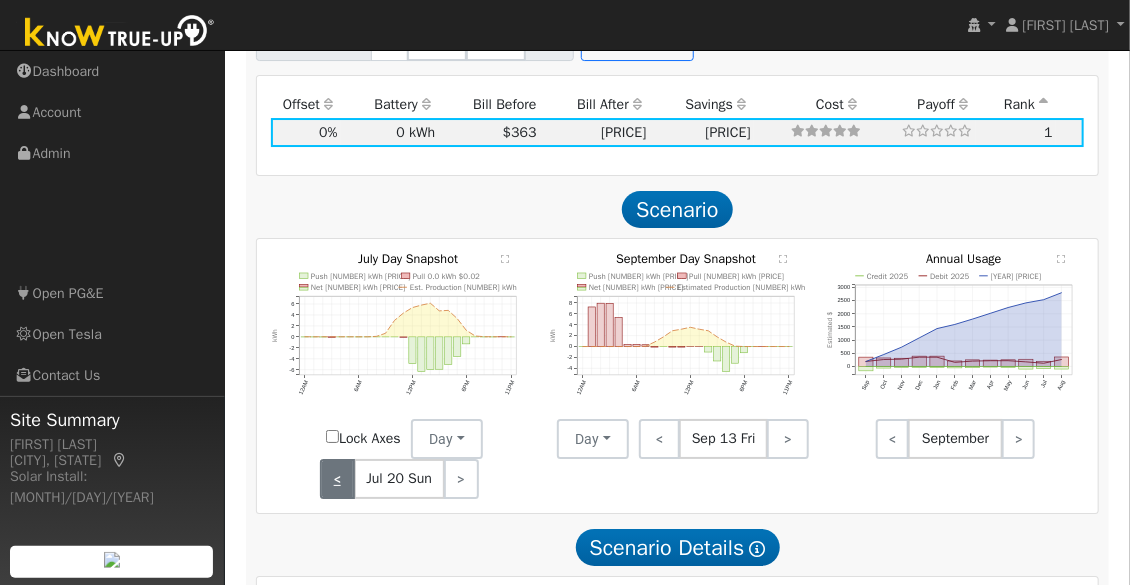 click on "<" at bounding box center [337, 479] 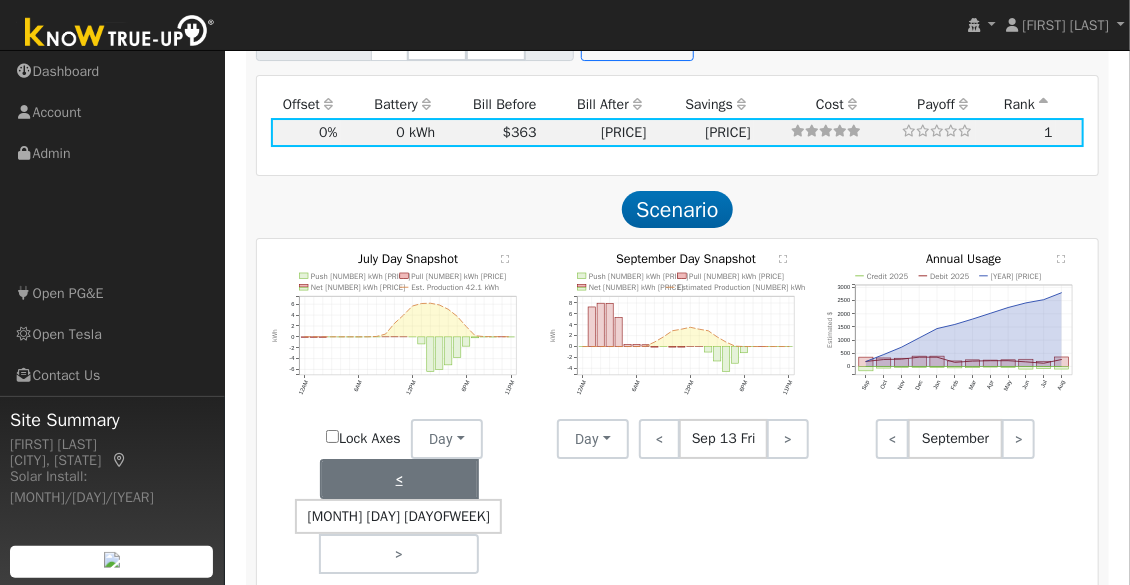 click on "<" at bounding box center (399, 479) 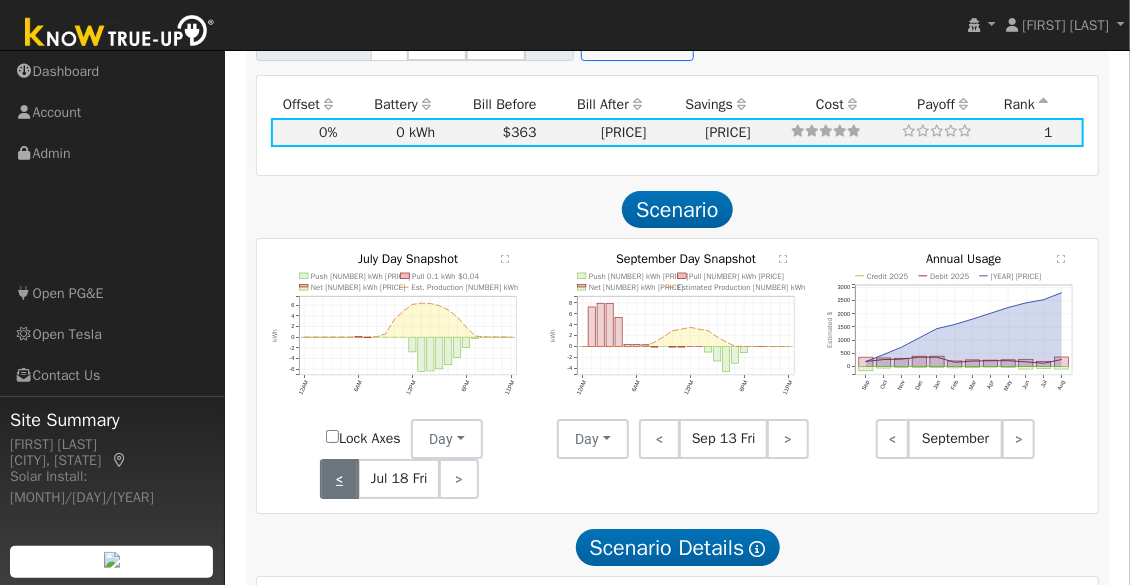 click on "<" at bounding box center (340, 479) 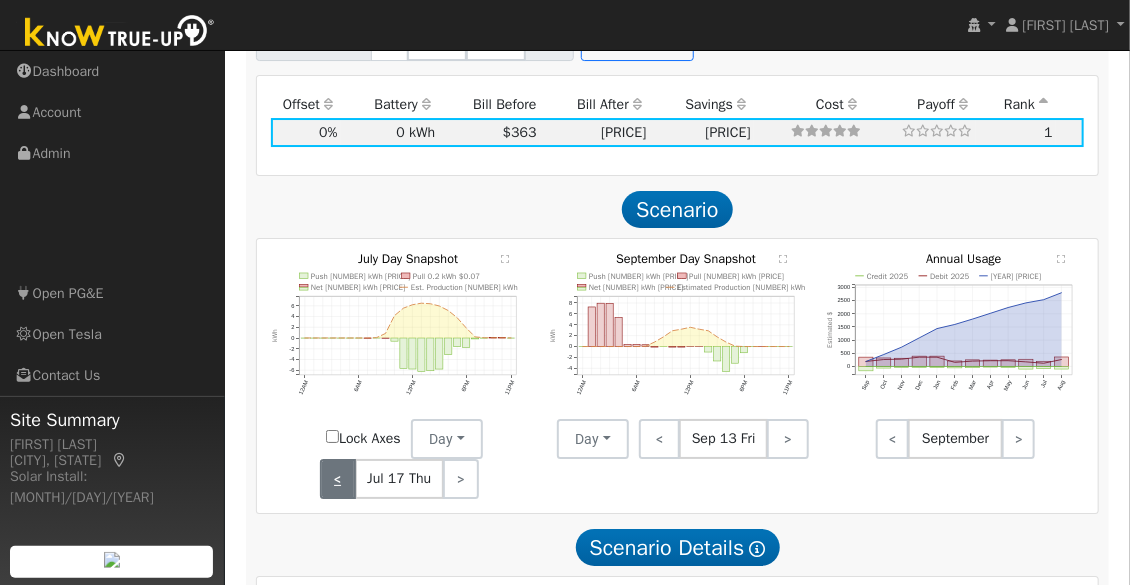 click on "<" at bounding box center [338, 479] 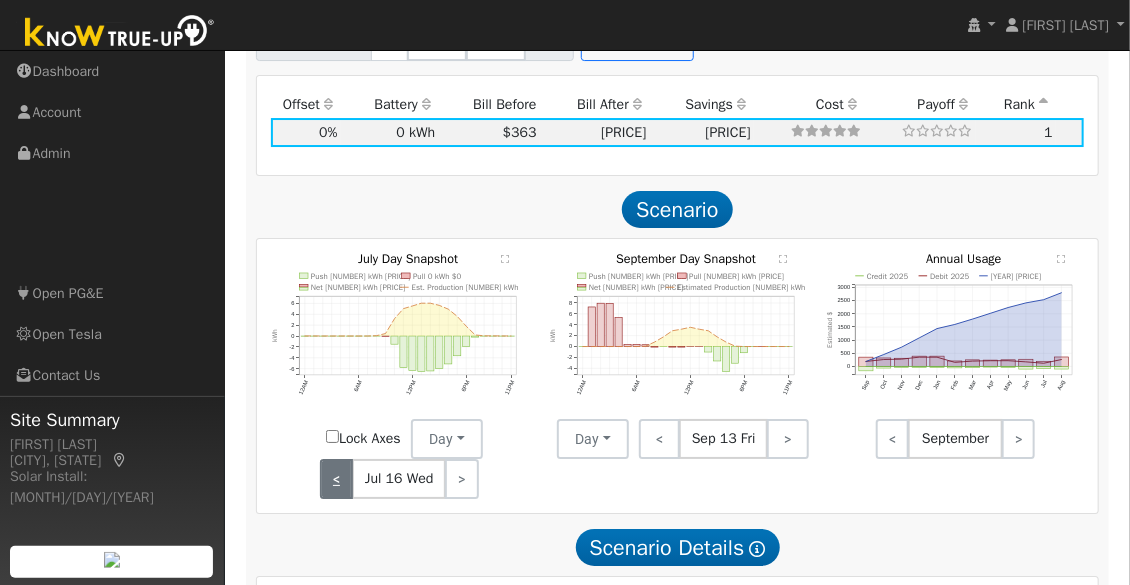 click on "<" at bounding box center [337, 479] 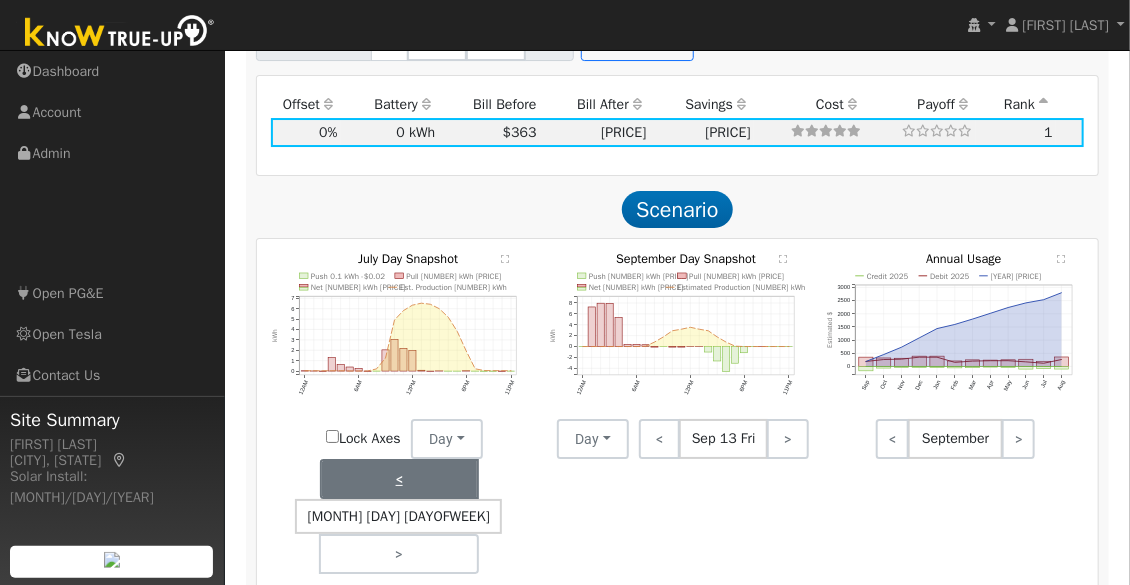 click on "<" at bounding box center (399, 479) 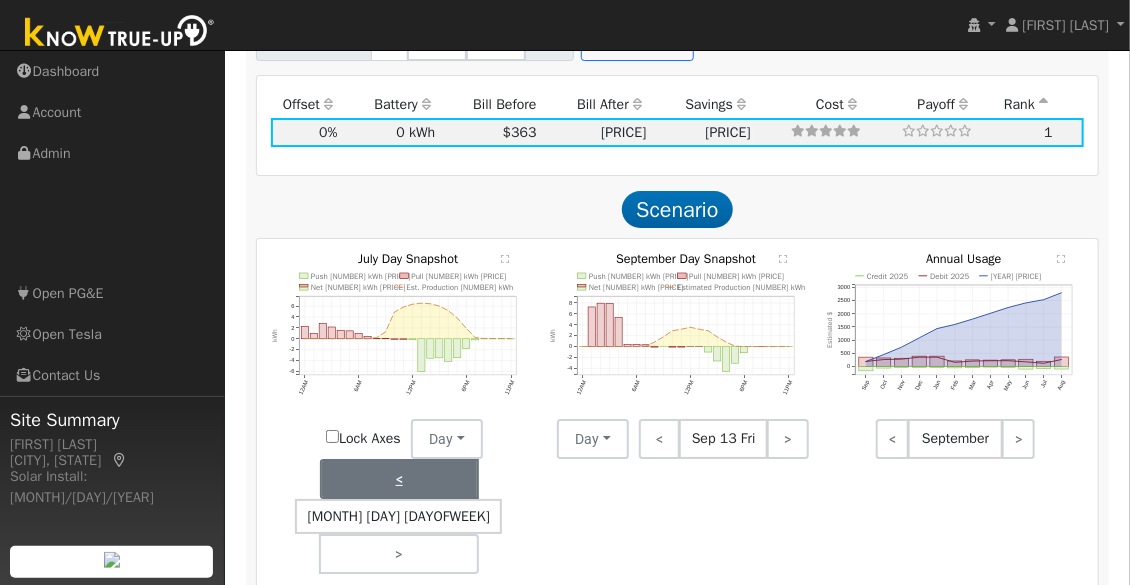 click on "<" at bounding box center [399, 479] 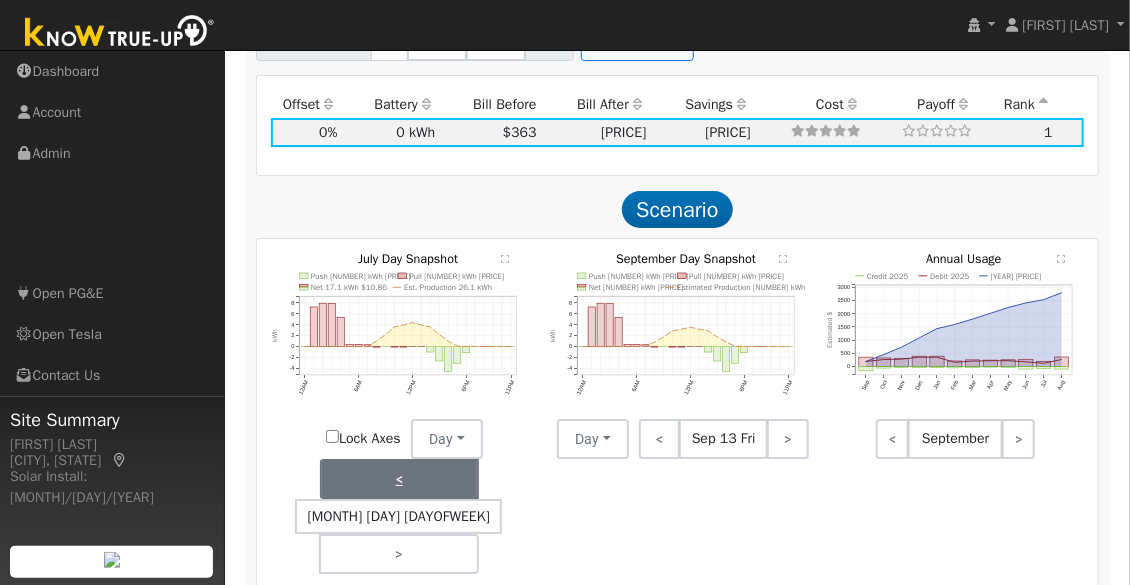 click on "<" at bounding box center (399, 479) 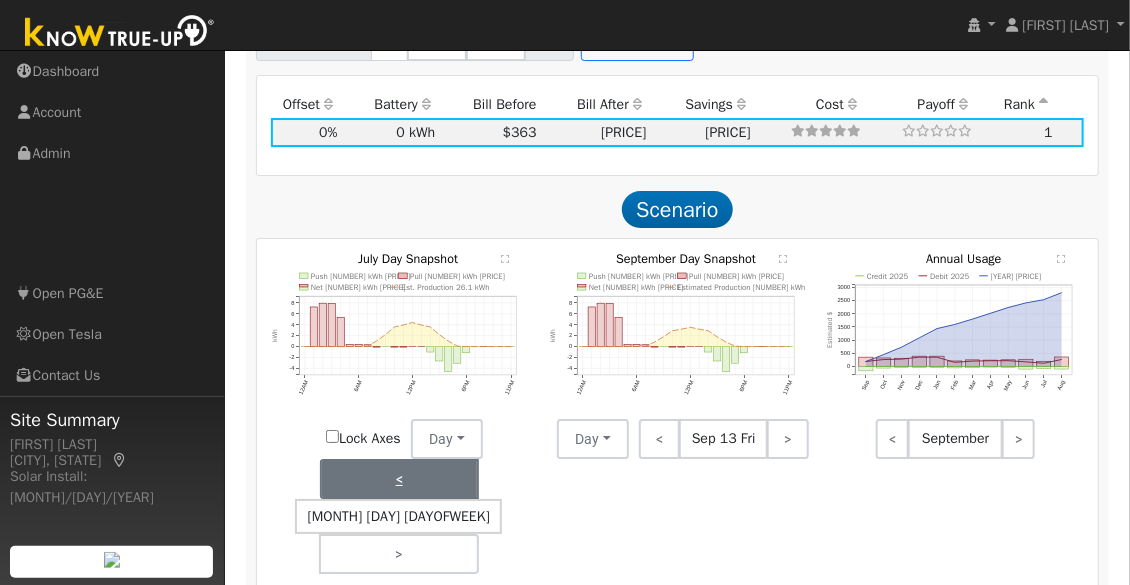 click on "<" at bounding box center (399, 479) 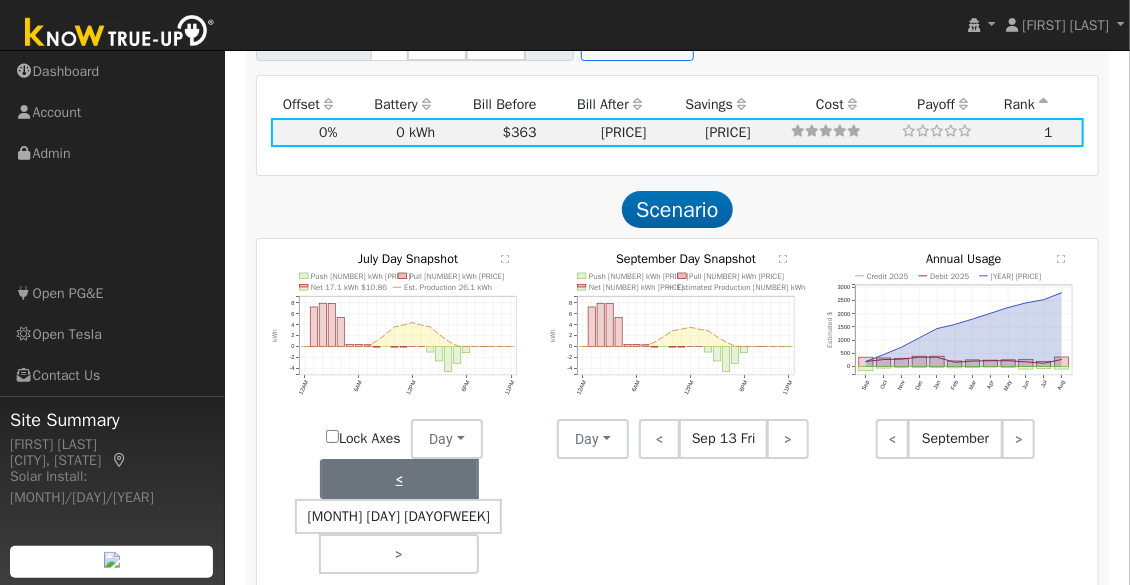 click on "<" at bounding box center (399, 479) 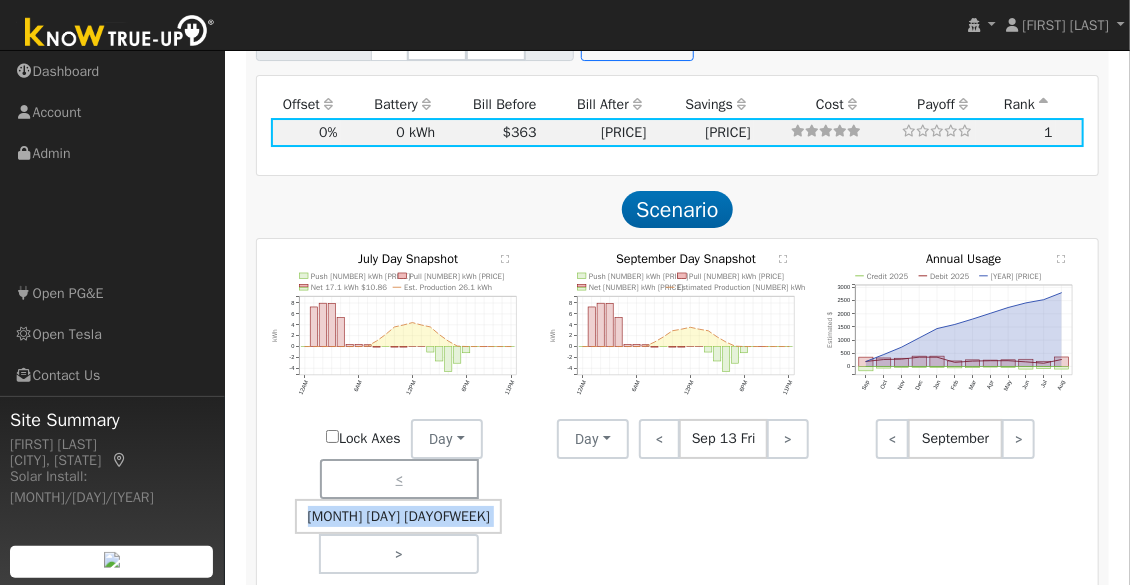 click on "<  [MONTH] [DAY] [DAYOFWEEK]  >" at bounding box center [399, 517] 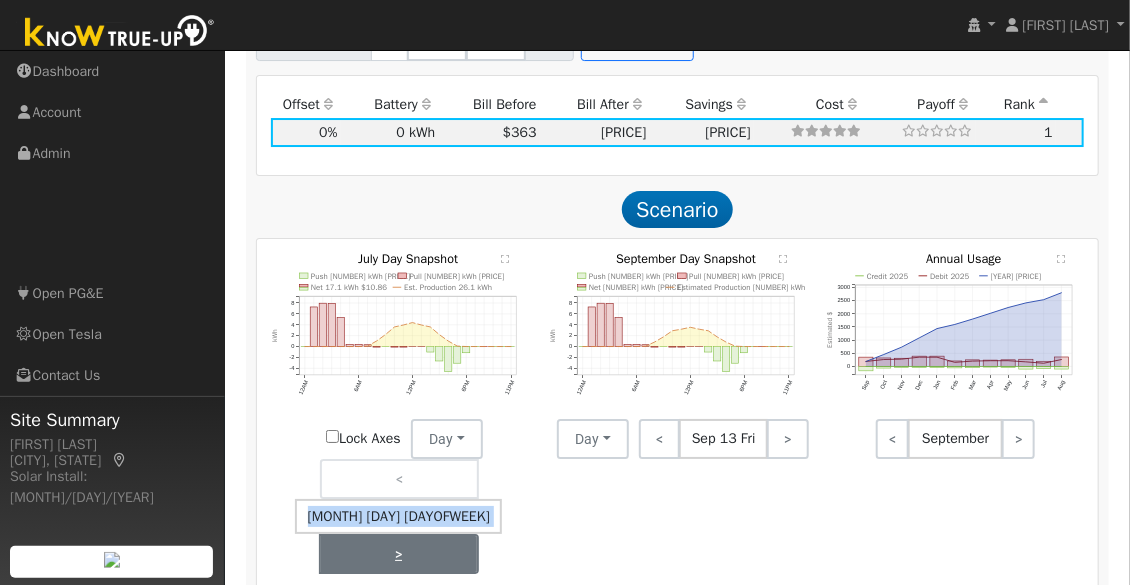 click on ">" at bounding box center [399, 554] 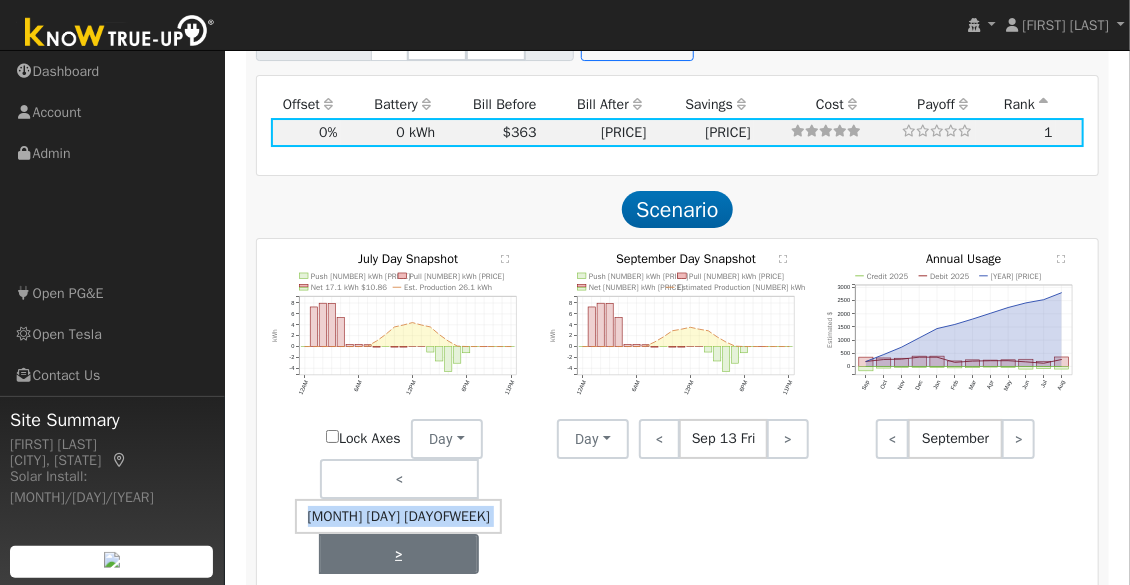 click on ">" at bounding box center (399, 554) 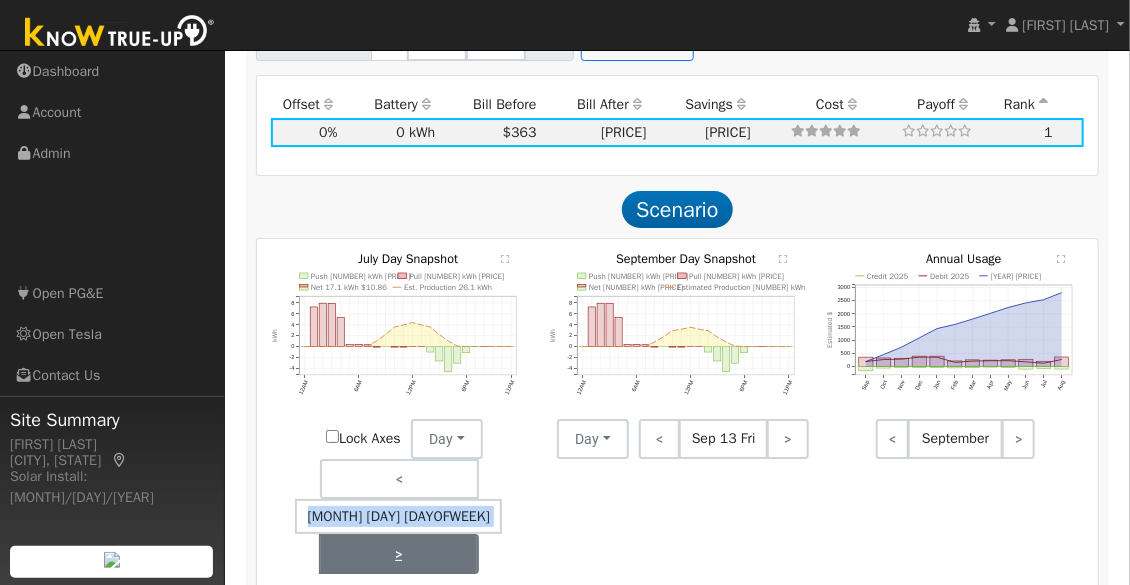 click on ">" at bounding box center [399, 554] 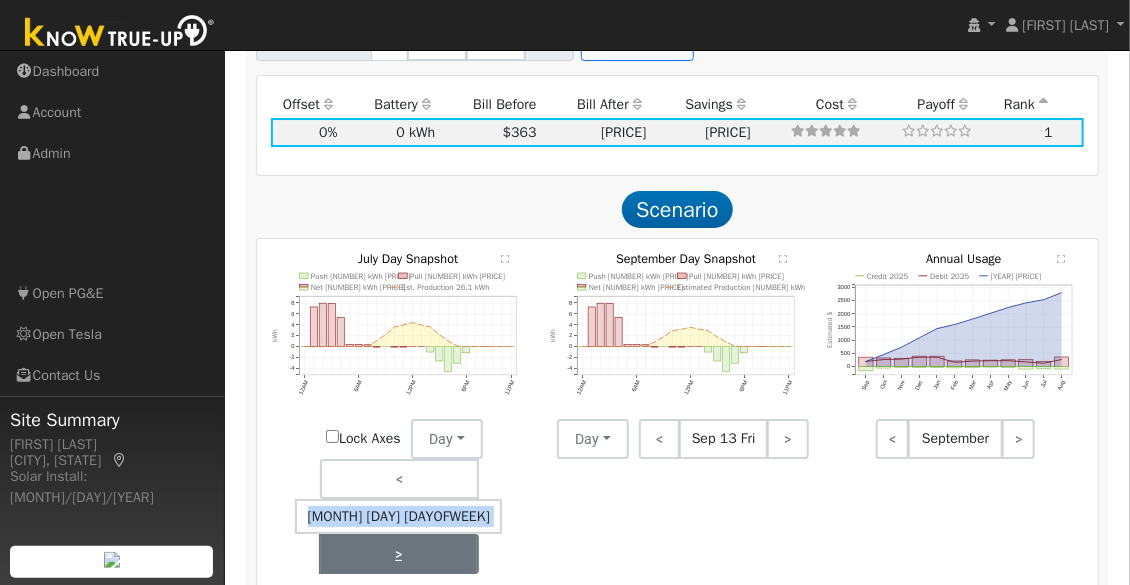 click on ">" at bounding box center (399, 554) 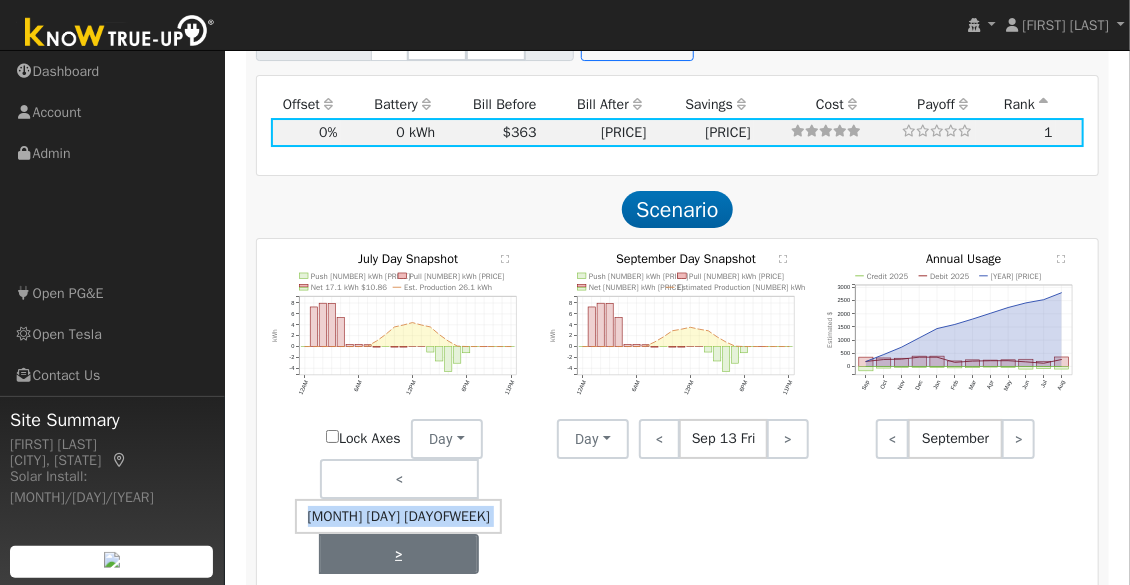 click on ">" at bounding box center (399, 554) 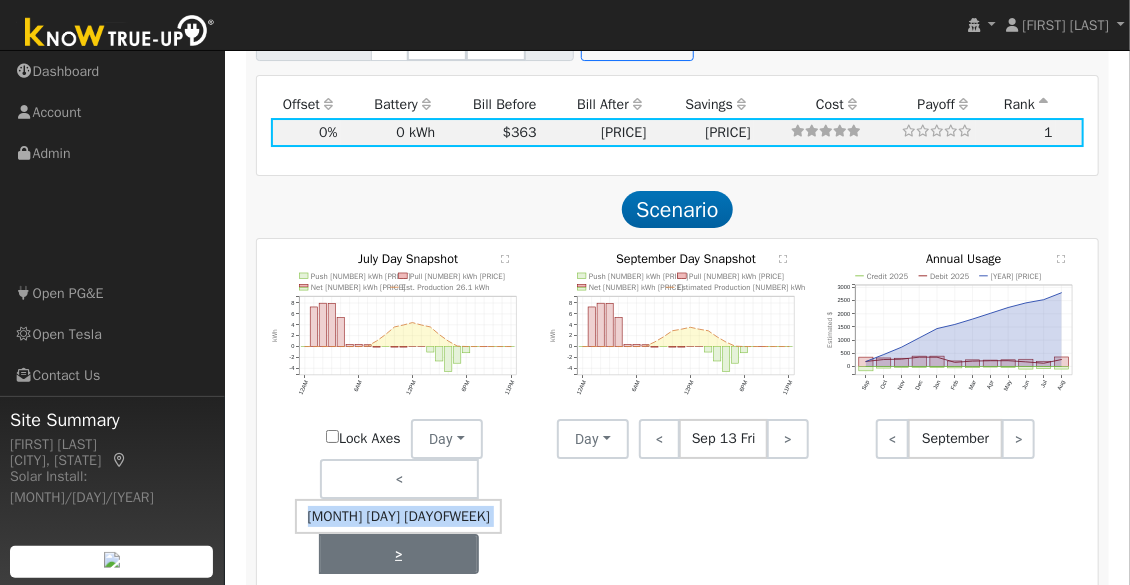 click on ">" at bounding box center [399, 554] 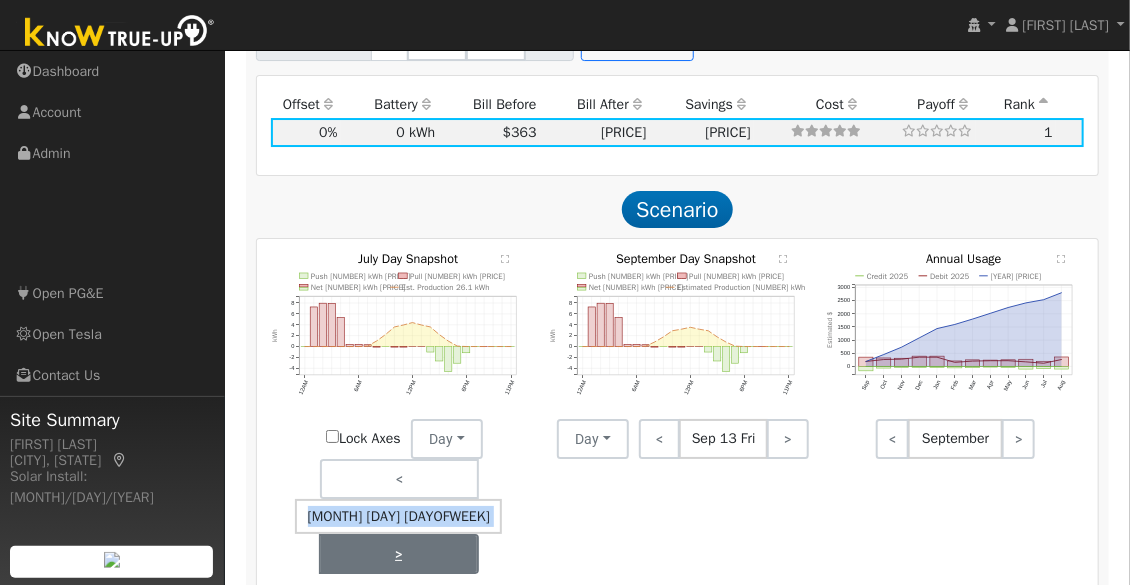 click on ">" at bounding box center (399, 554) 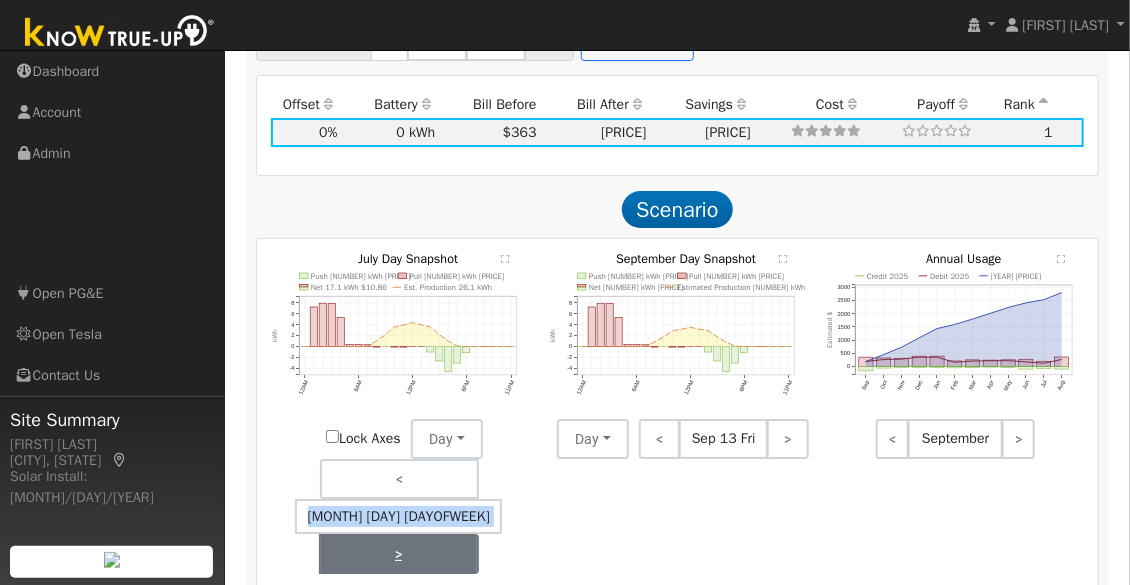 click on ">" at bounding box center [399, 554] 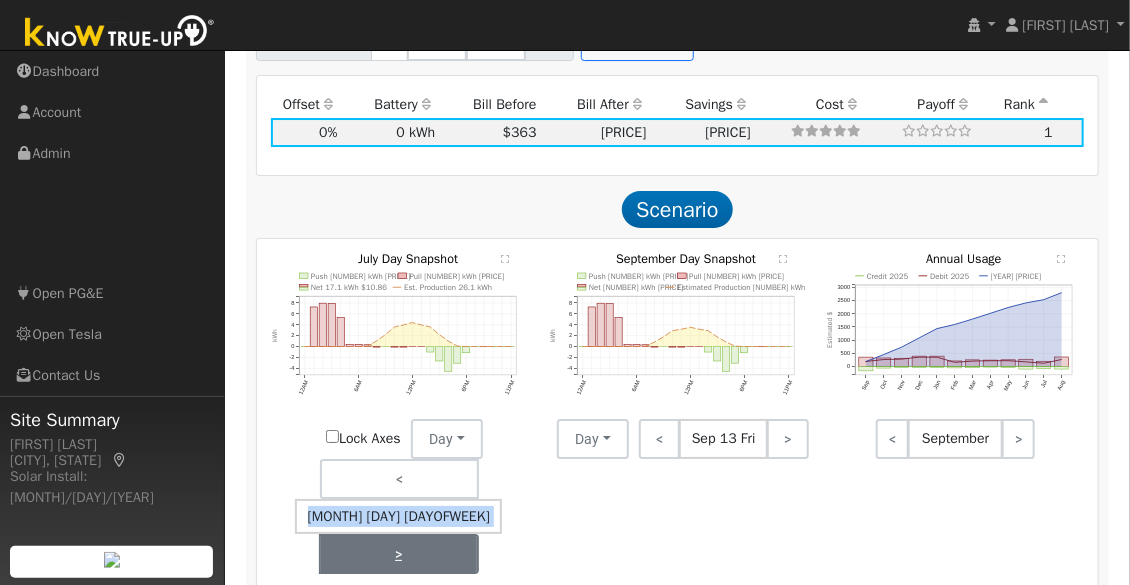 click on ">" at bounding box center (399, 554) 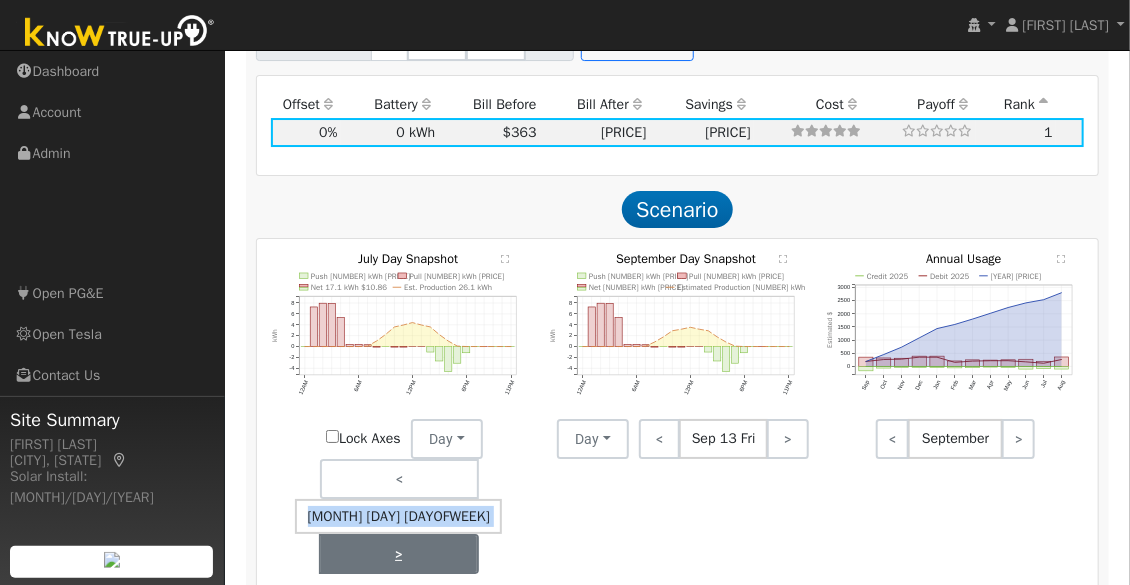 click on ">" at bounding box center (399, 554) 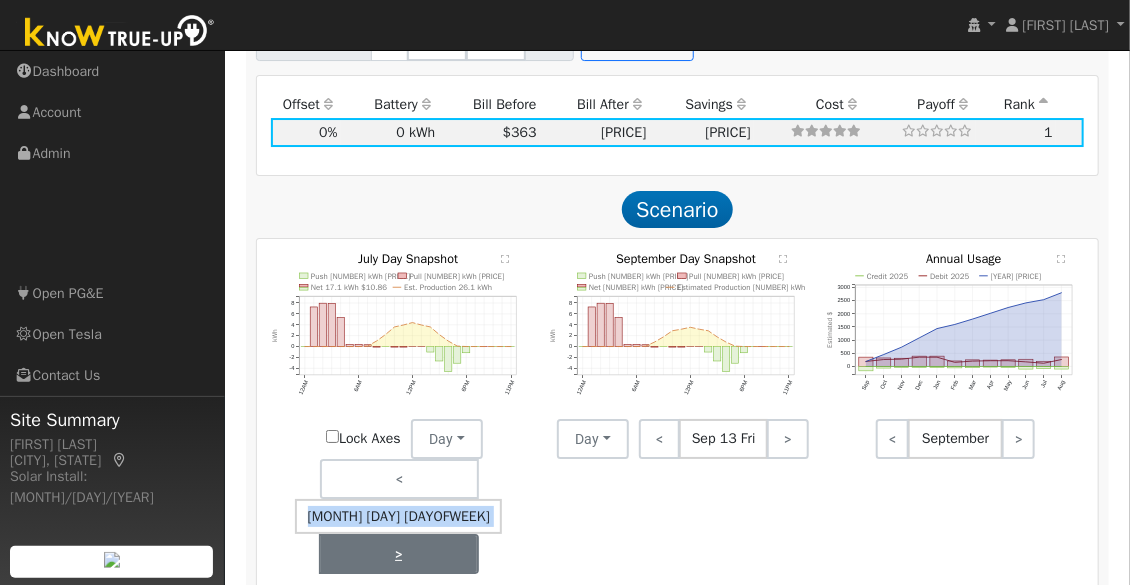 click on ">" at bounding box center [399, 554] 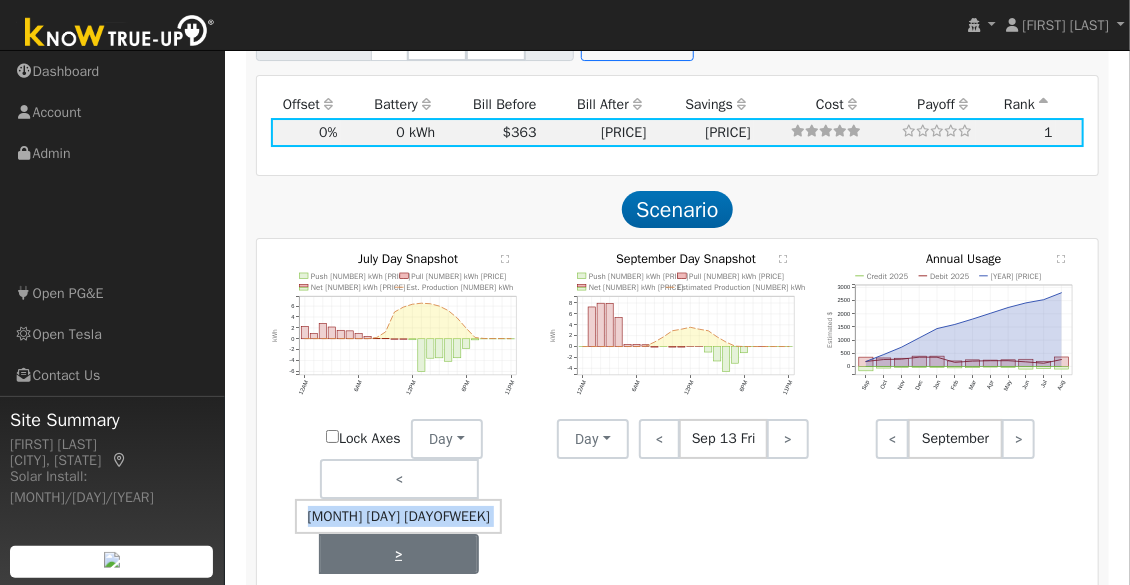 click on ">" at bounding box center (399, 554) 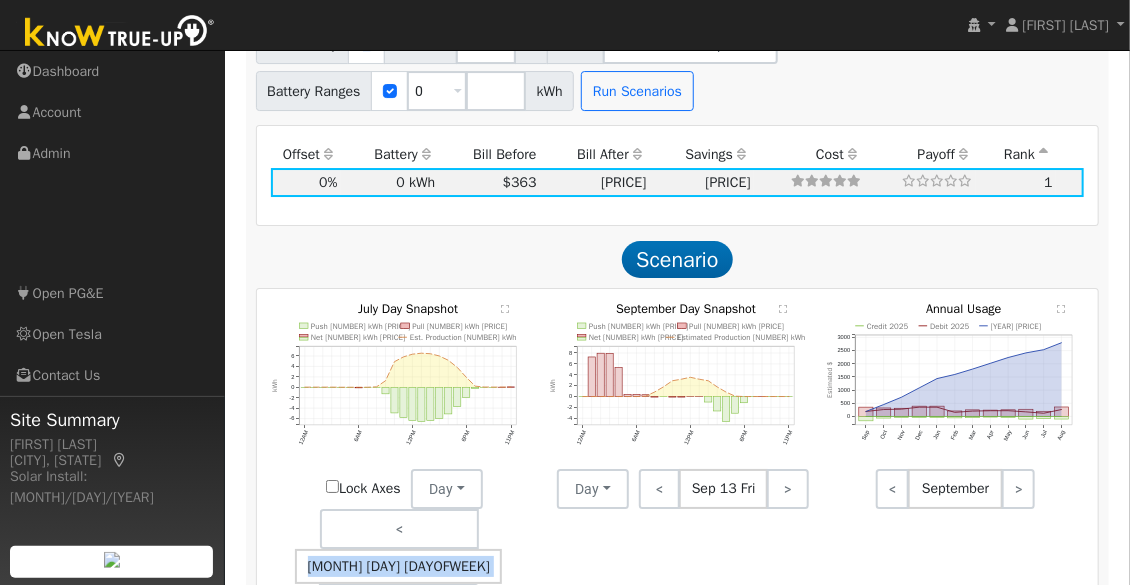 scroll, scrollTop: 2552, scrollLeft: 0, axis: vertical 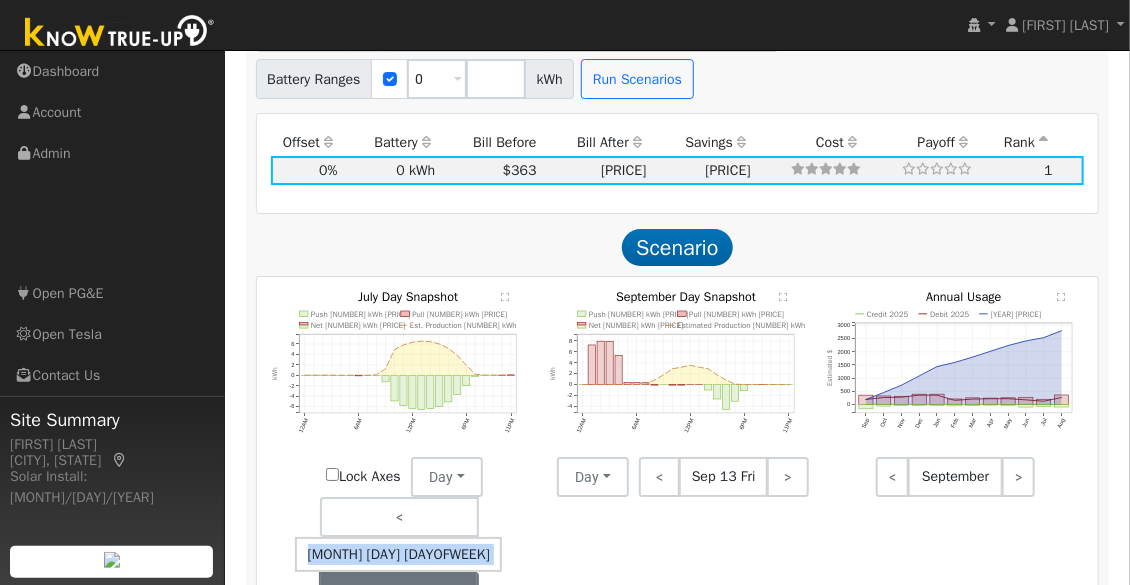 click on ">" at bounding box center [399, 592] 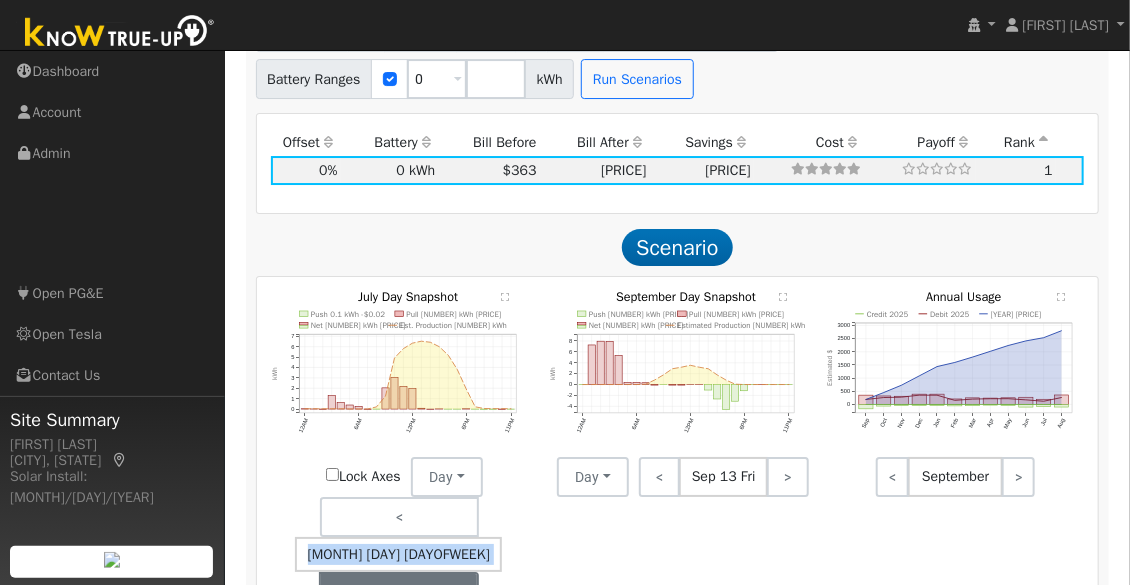 click on ">" at bounding box center (399, 592) 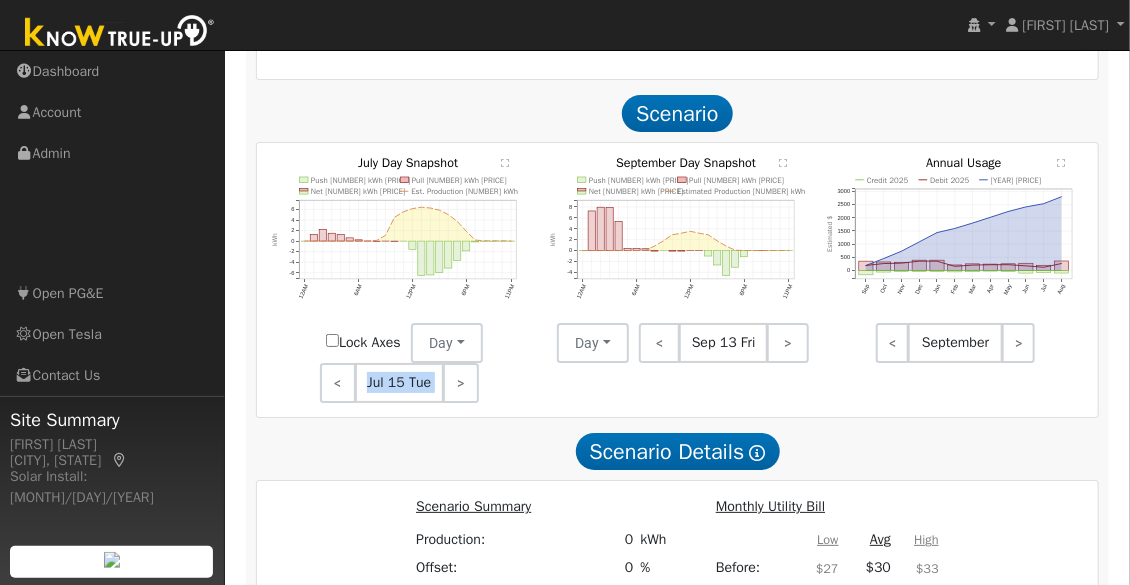 scroll, scrollTop: 2686, scrollLeft: 0, axis: vertical 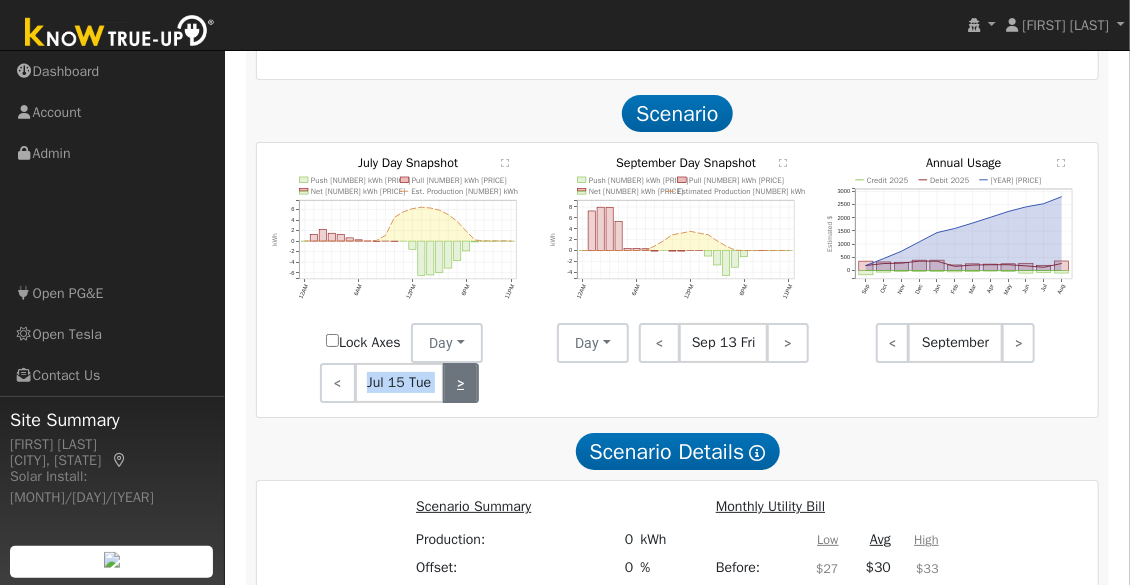 click on ">" at bounding box center (461, 383) 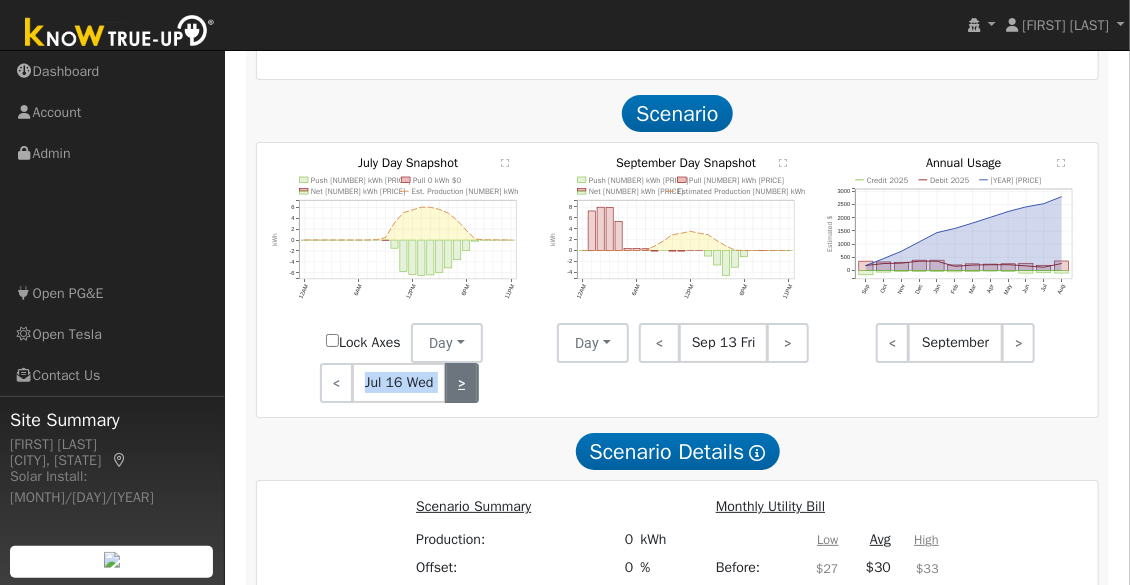 click on ">" at bounding box center (462, 383) 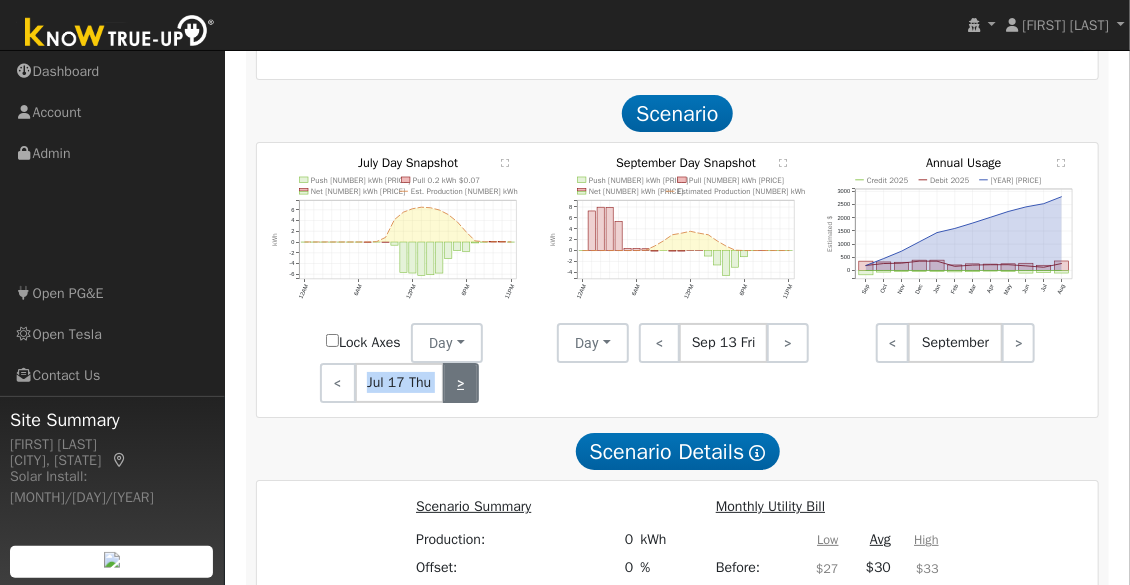 click on ">" at bounding box center (461, 383) 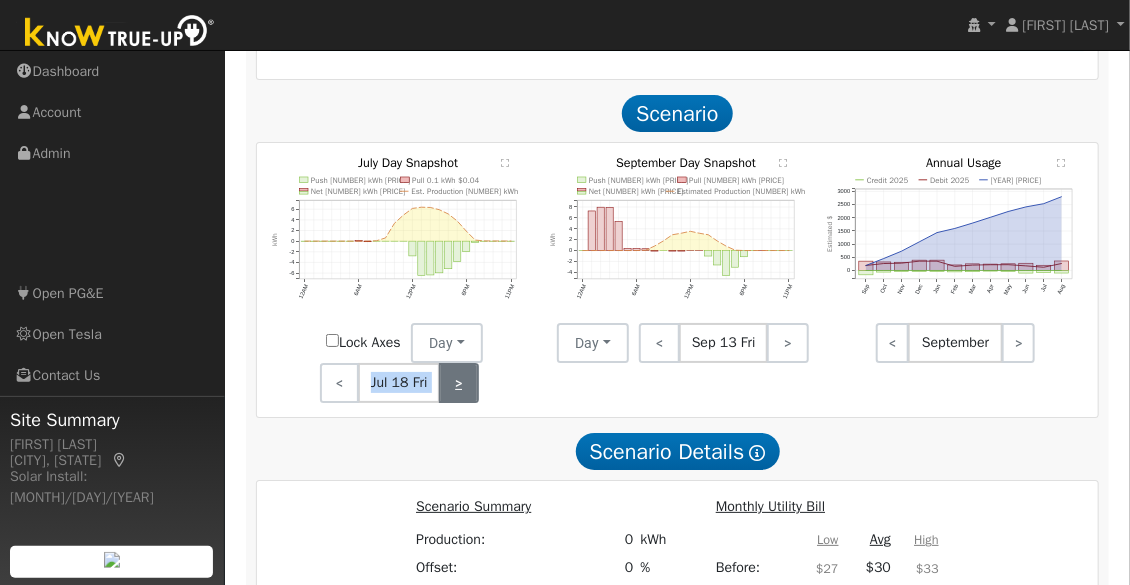click on ">" at bounding box center (459, 383) 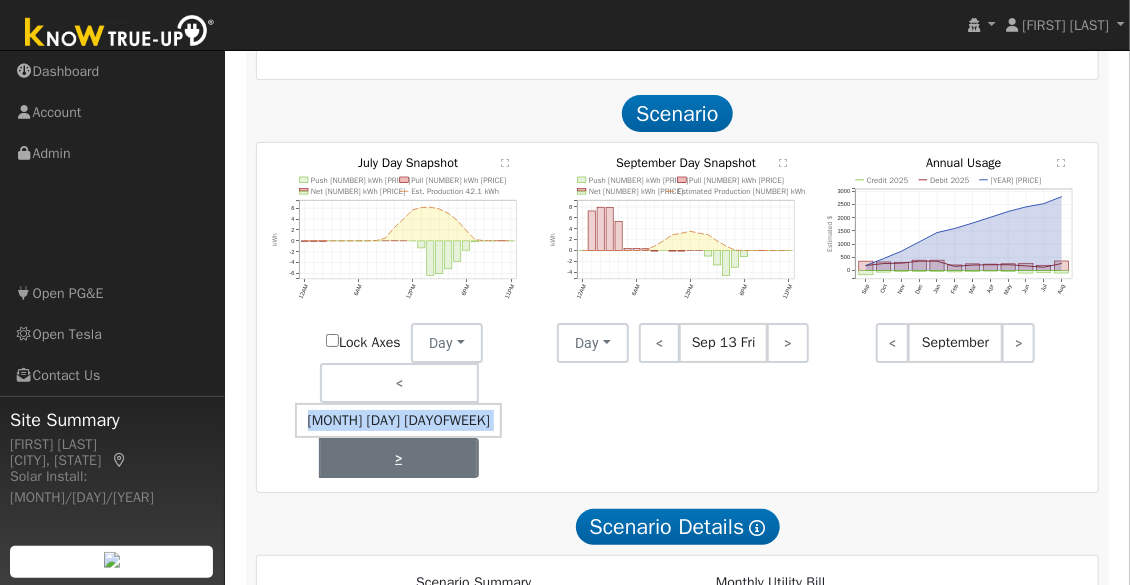 click on ">" at bounding box center (399, 458) 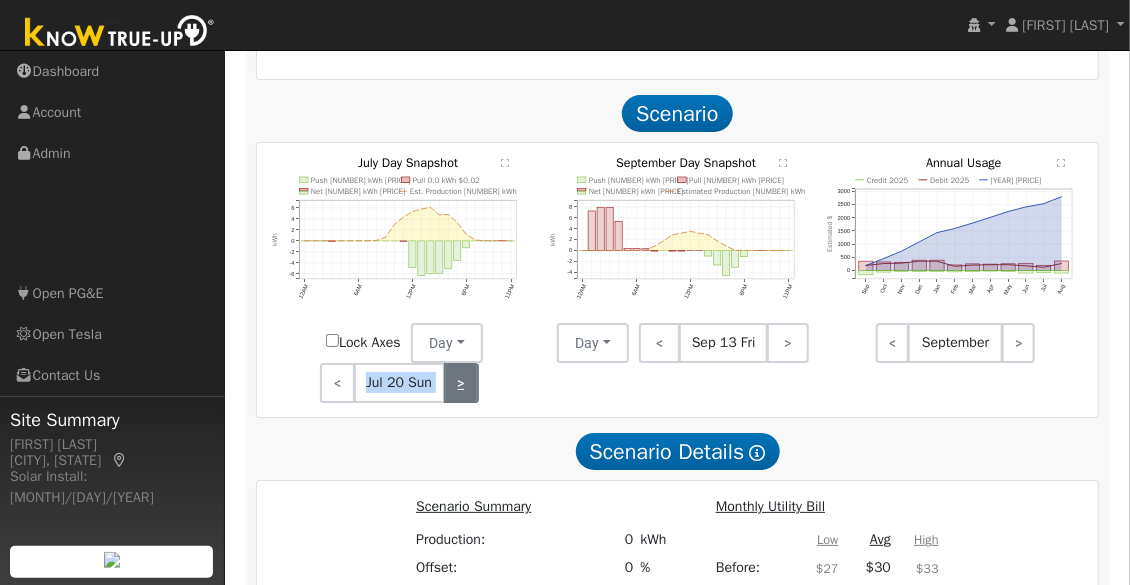 click on ">" at bounding box center (461, 383) 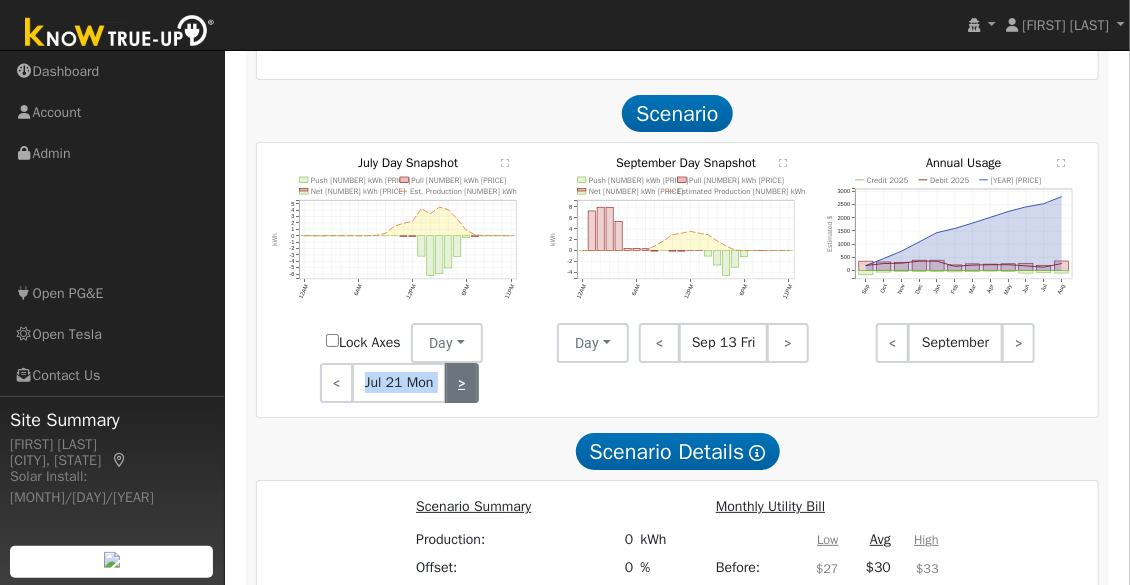 click on ">" at bounding box center [462, 383] 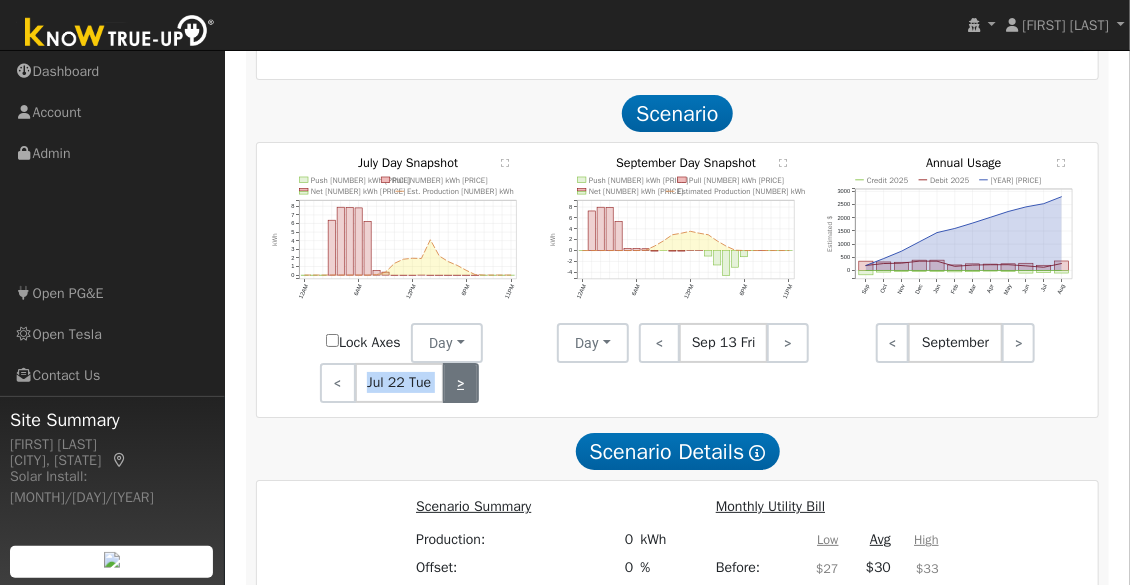 click on ">" at bounding box center (461, 383) 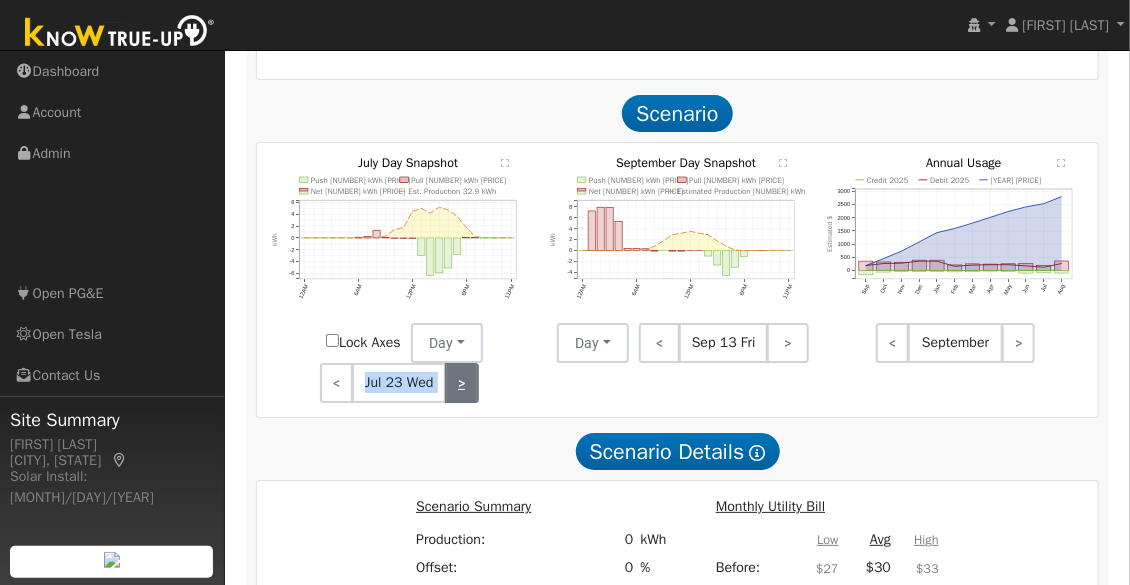click on ">" at bounding box center [462, 383] 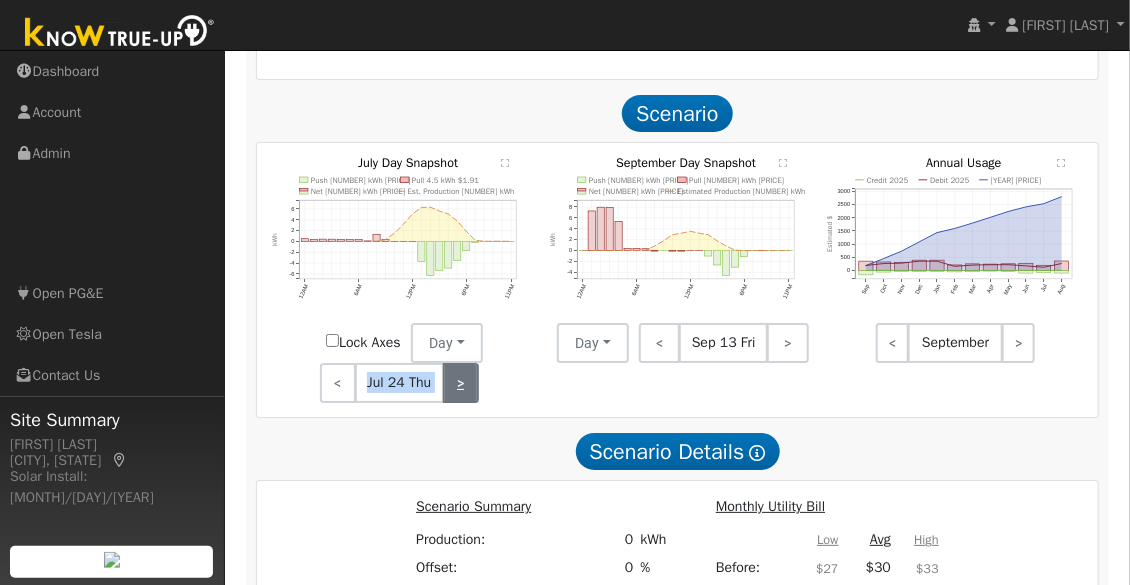 click on ">" at bounding box center (461, 383) 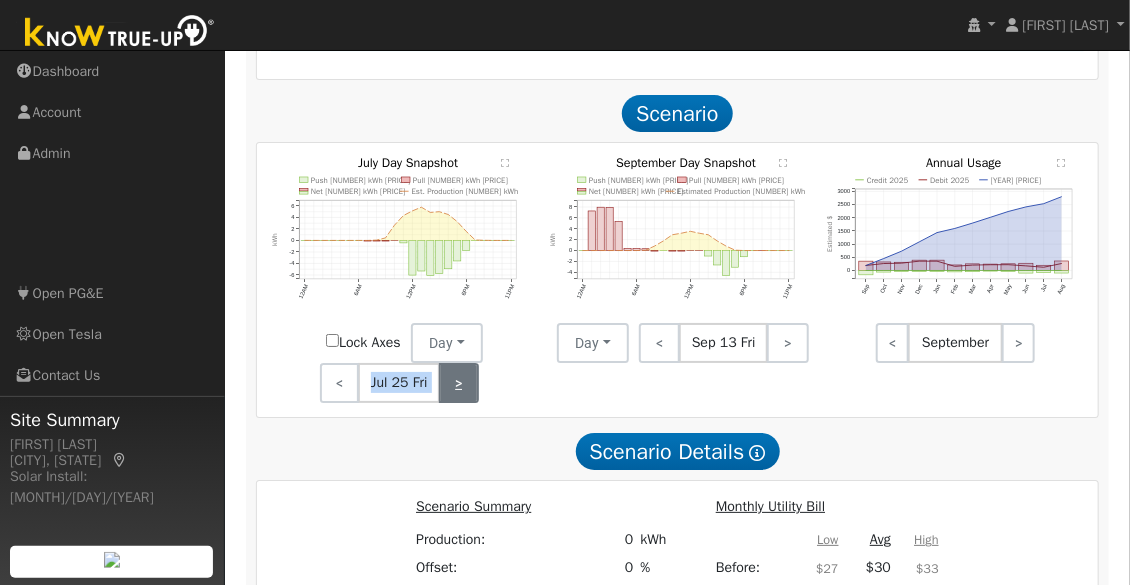 click on ">" at bounding box center (459, 383) 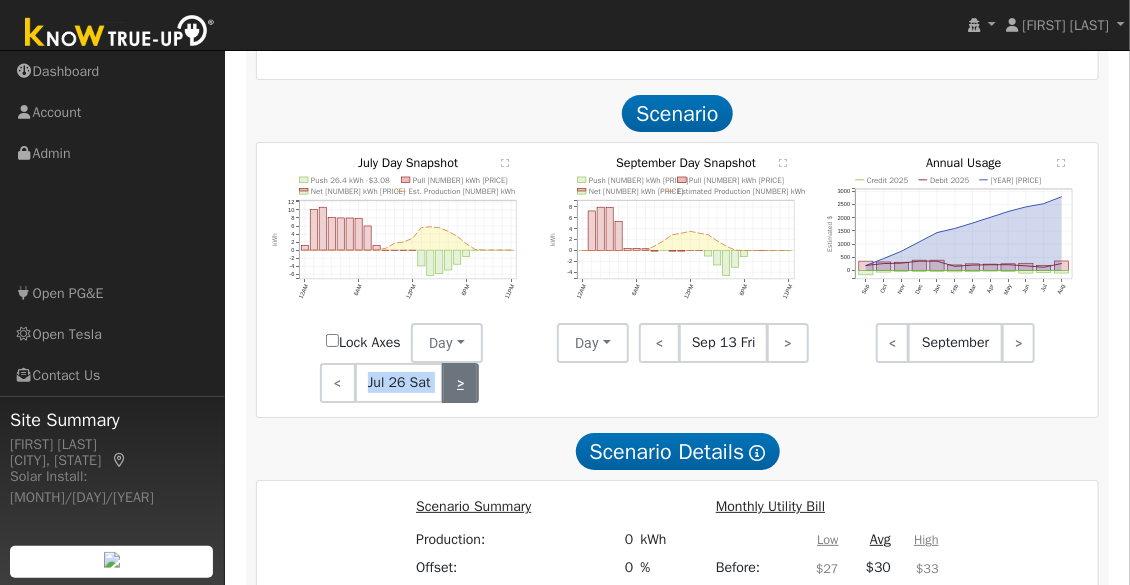click on ">" at bounding box center [460, 383] 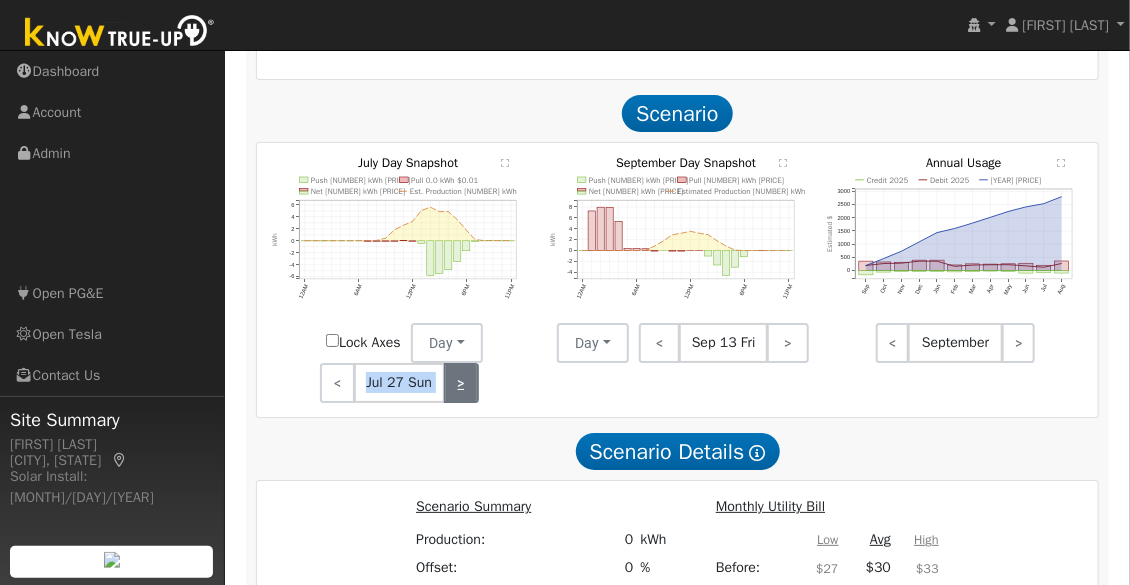 click on ">" at bounding box center (461, 383) 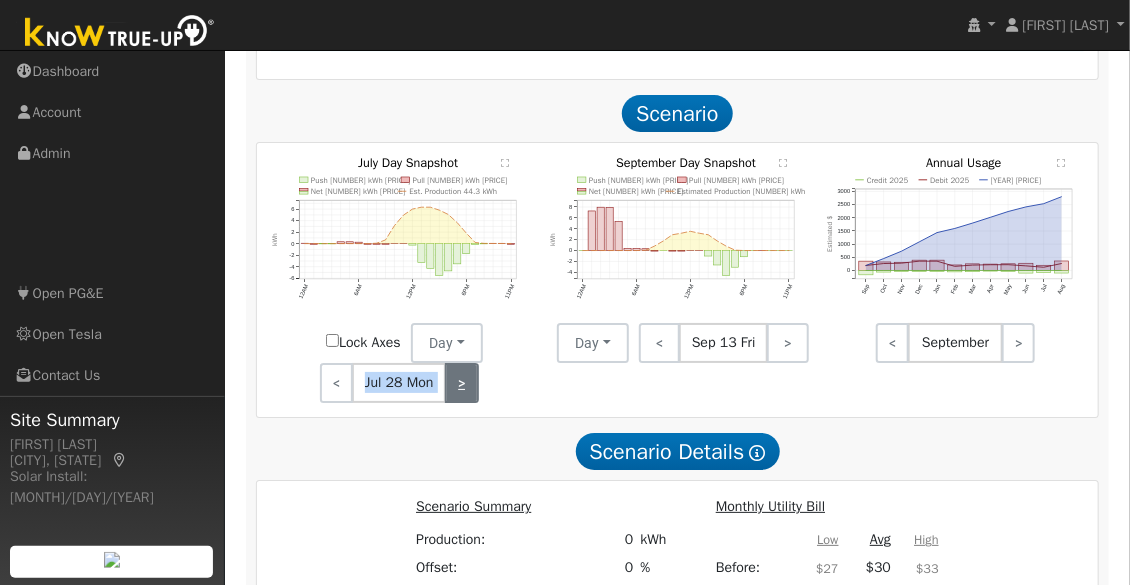 click on ">" at bounding box center (462, 383) 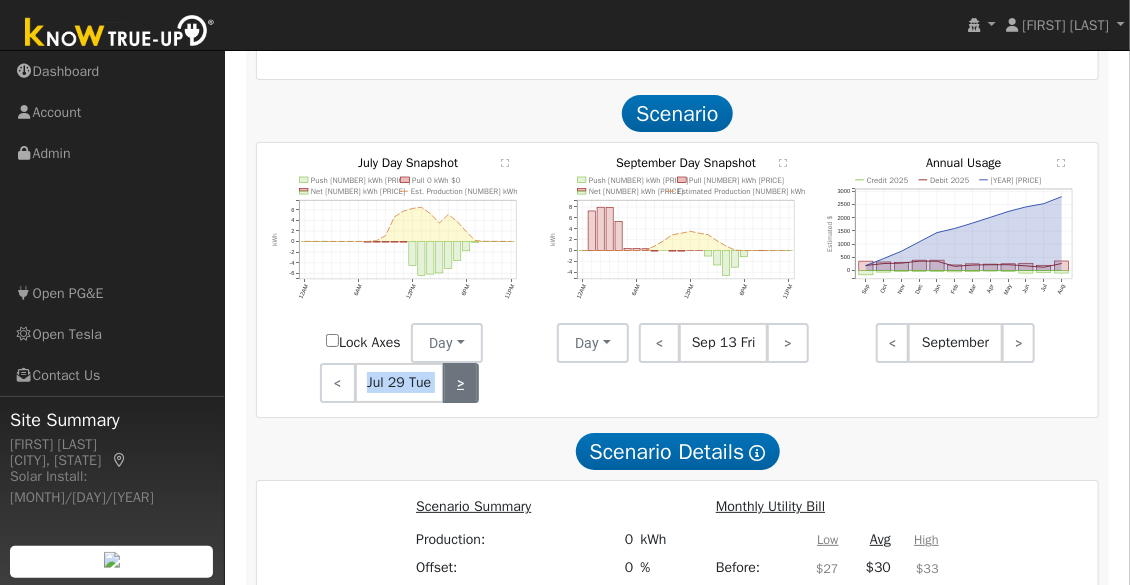 click on ">" at bounding box center (461, 383) 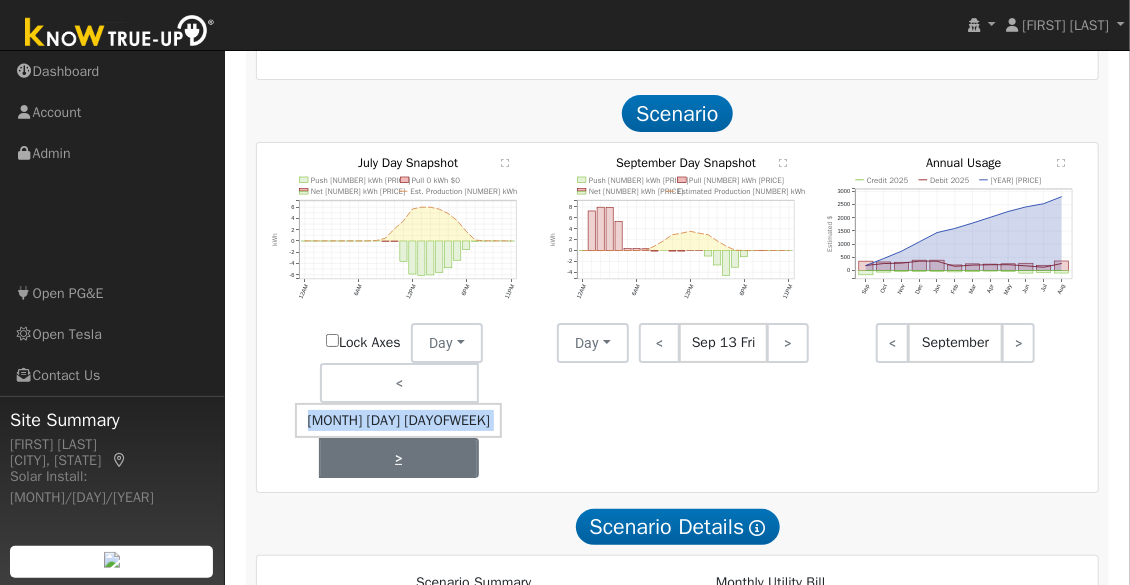 click on ">" at bounding box center (399, 458) 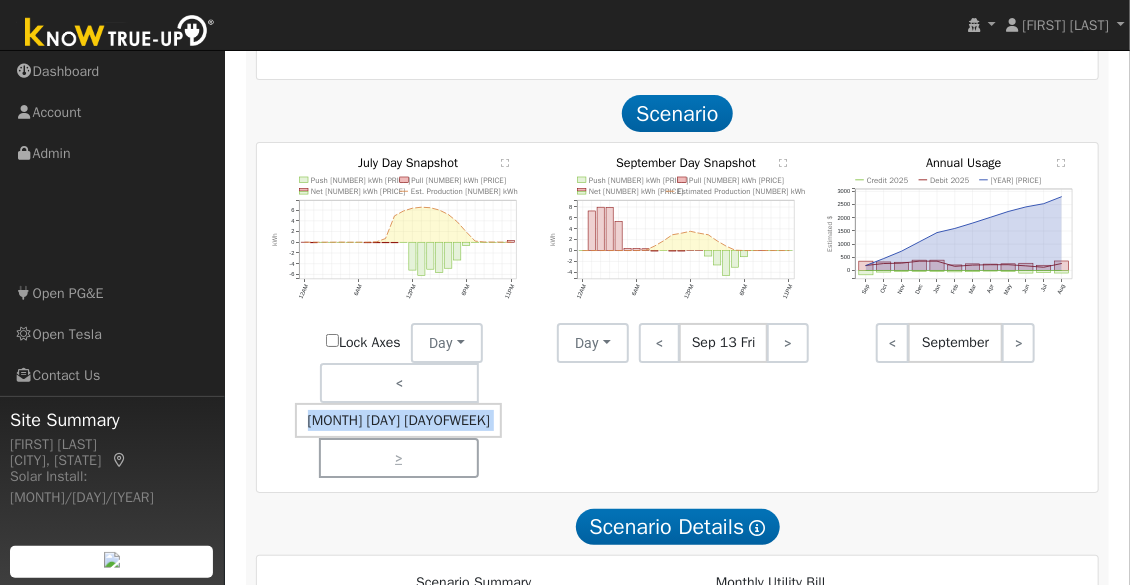 click on "<  [MONTH] [DAY] [DAYOFWEEK]  >" at bounding box center [399, 421] 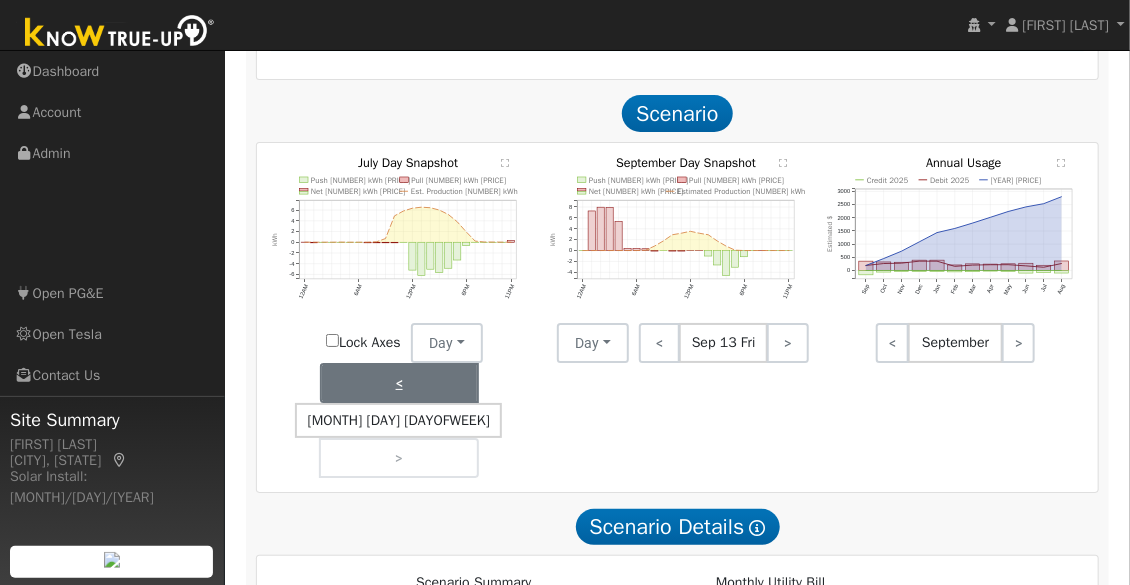 click on "<" at bounding box center (399, 383) 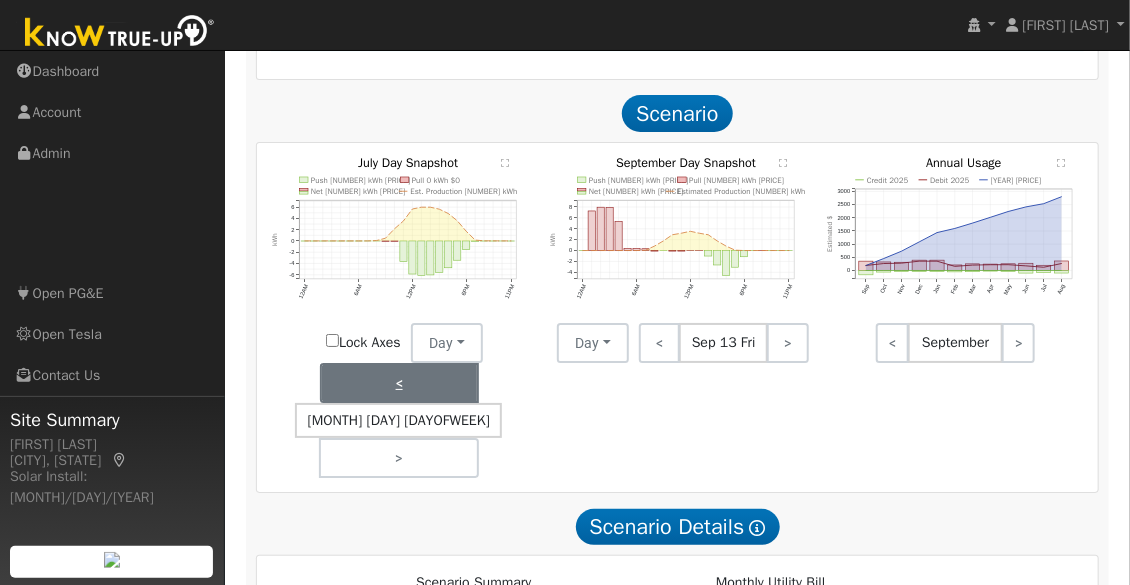 click on "<" at bounding box center (399, 383) 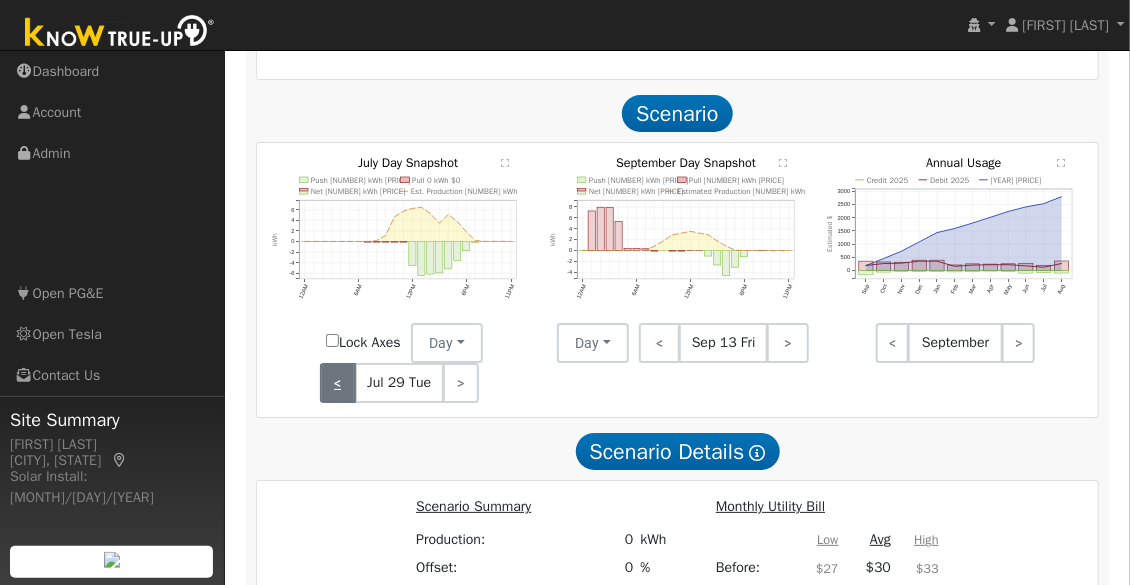 click on "<" at bounding box center [338, 383] 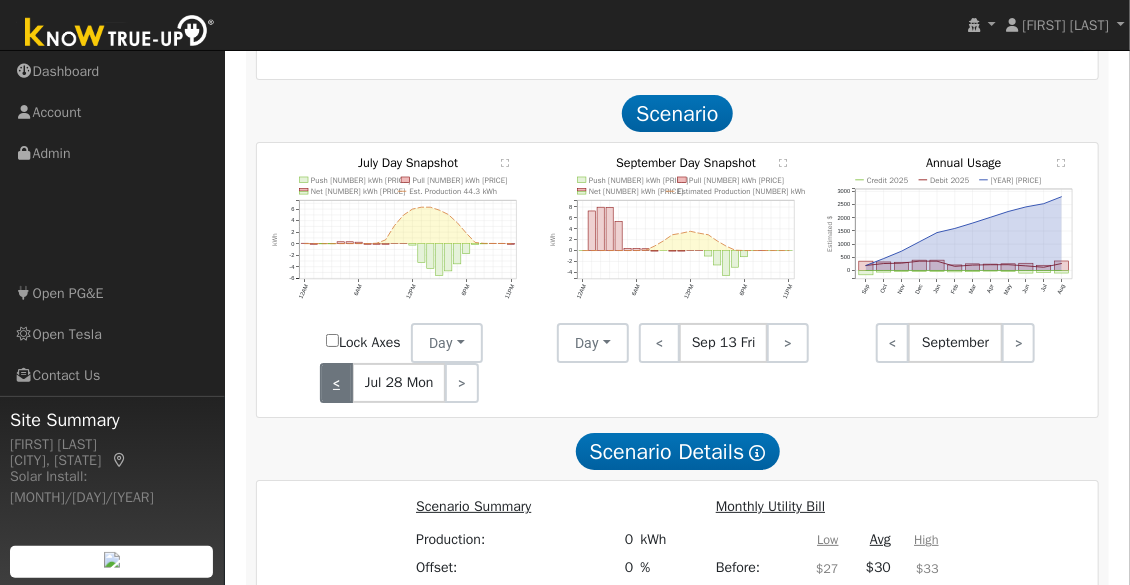 click on "<" at bounding box center [337, 383] 